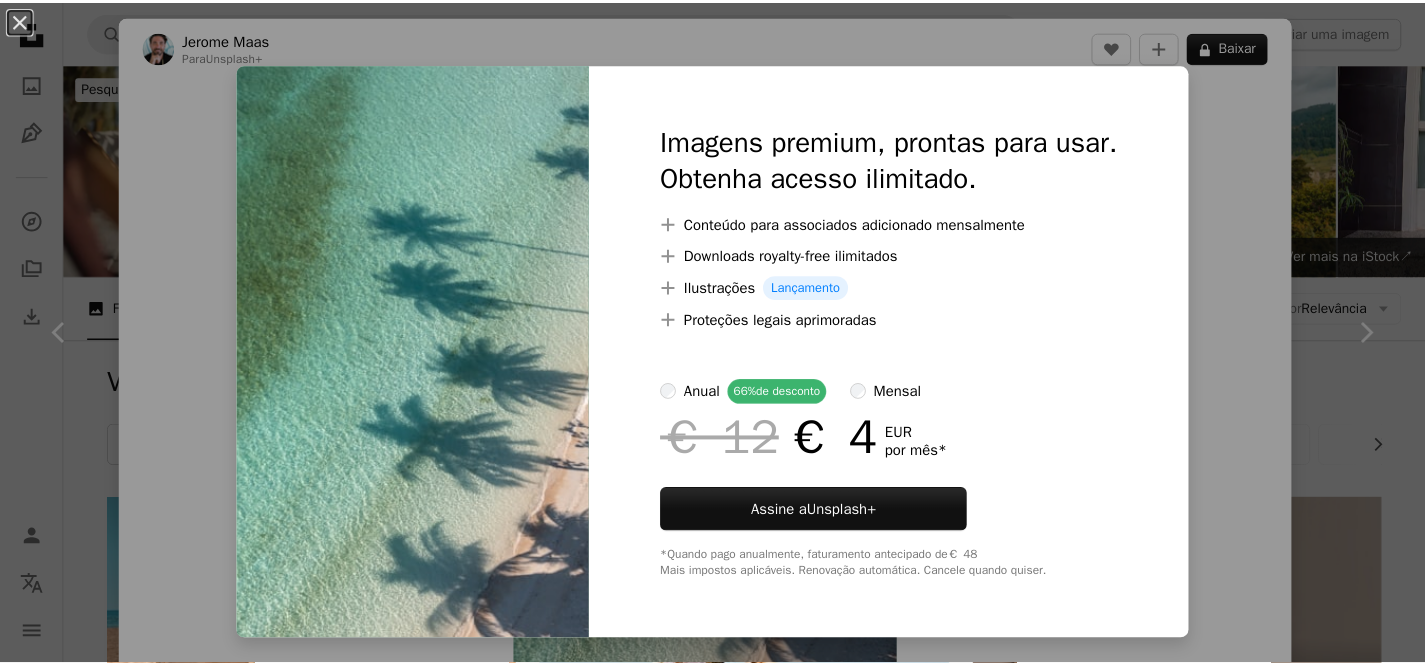 scroll, scrollTop: 4017, scrollLeft: 0, axis: vertical 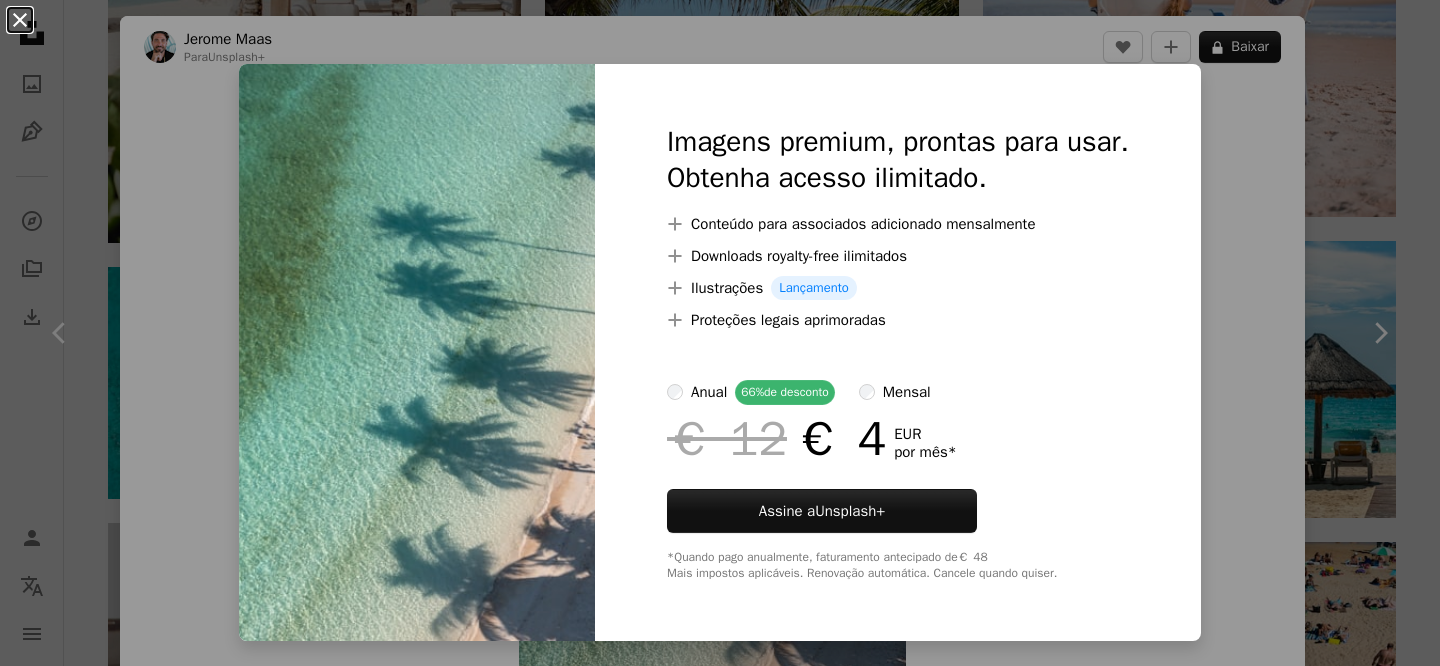 click on "An X shape" at bounding box center (20, 20) 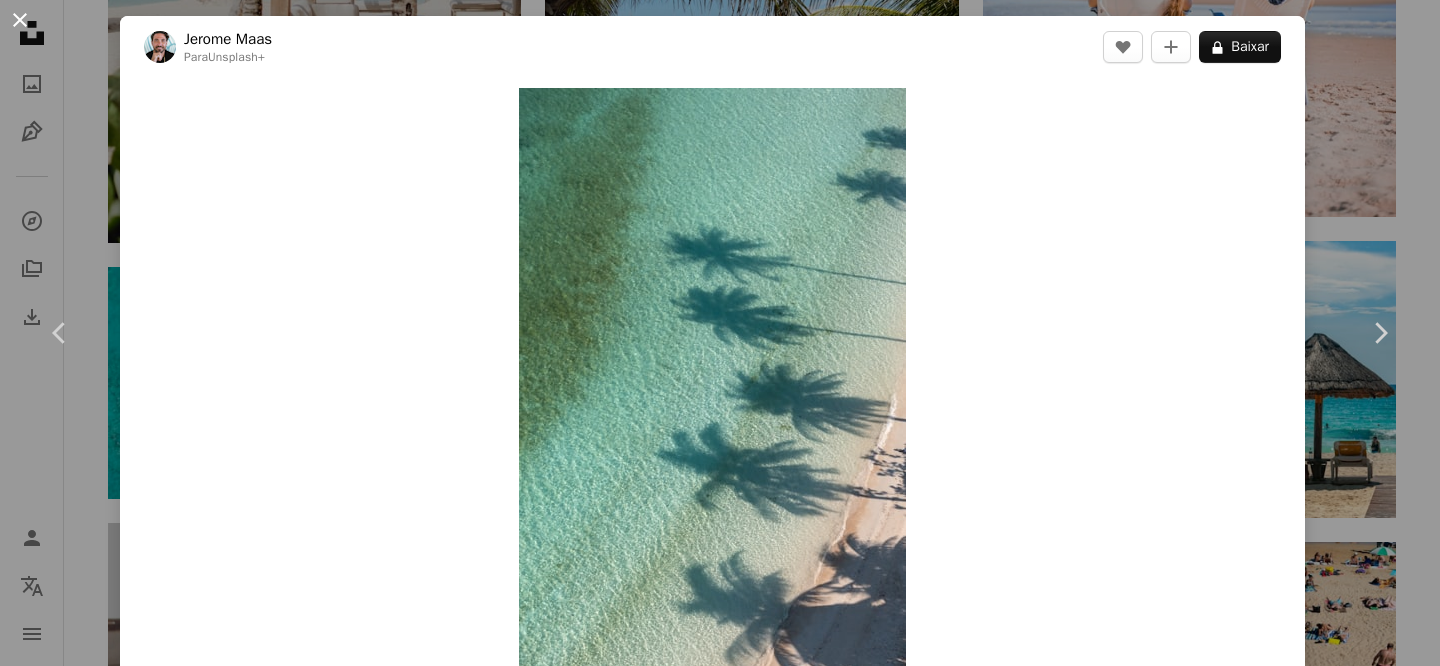click on "An X shape" at bounding box center (20, 20) 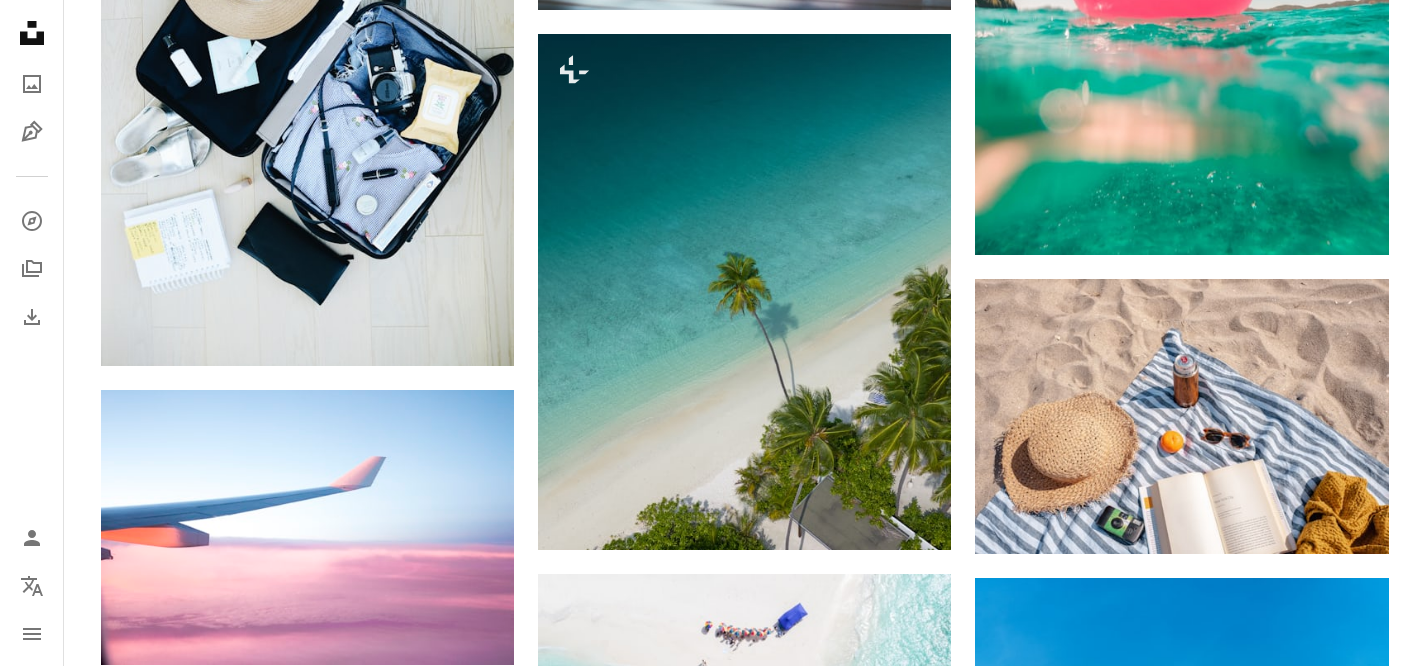scroll, scrollTop: 1394, scrollLeft: 0, axis: vertical 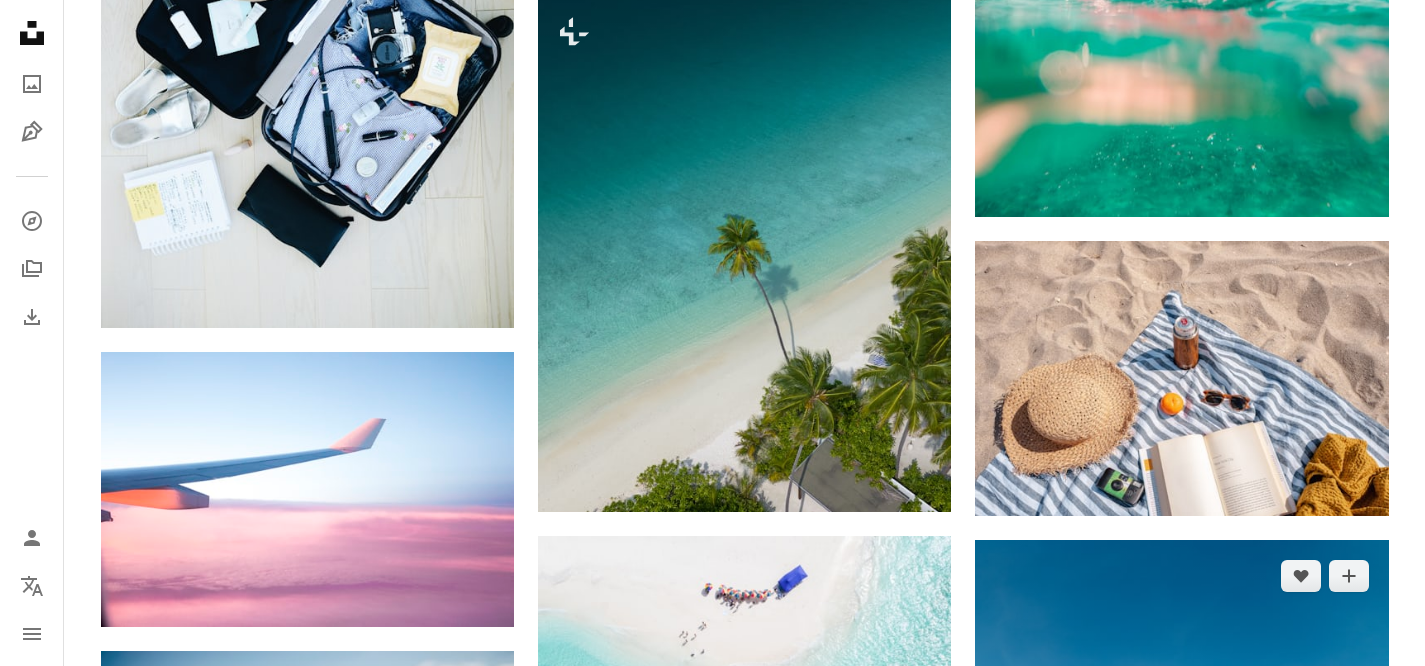 click at bounding box center (1181, 850) 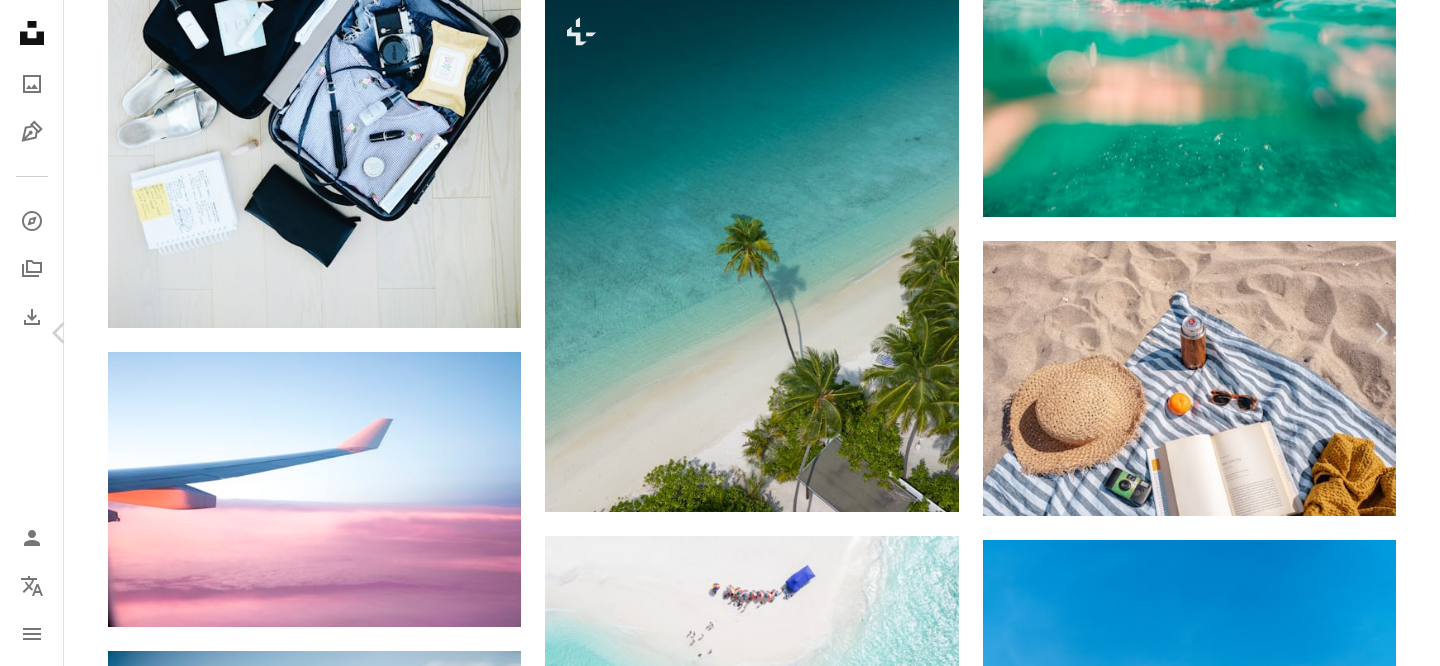 click on "Baixar gratuitamente" at bounding box center [1170, 8271] 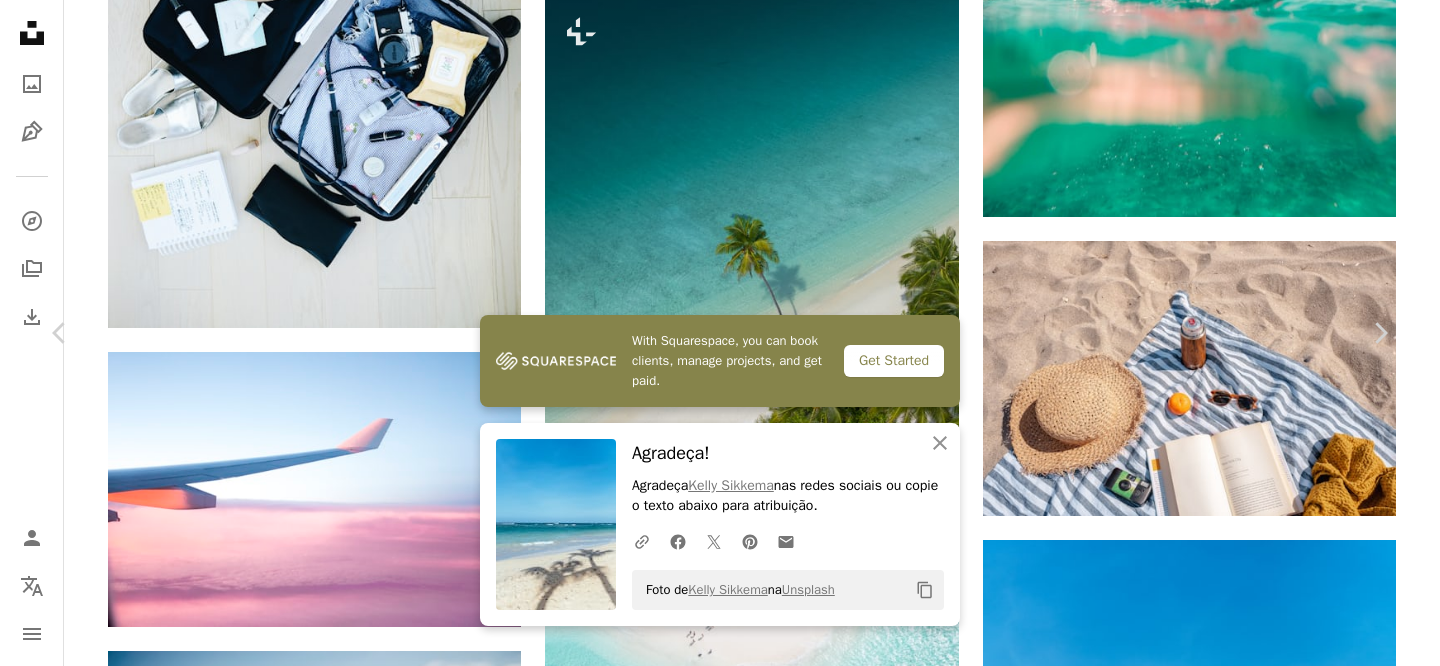 click on "An X shape" at bounding box center (20, 20) 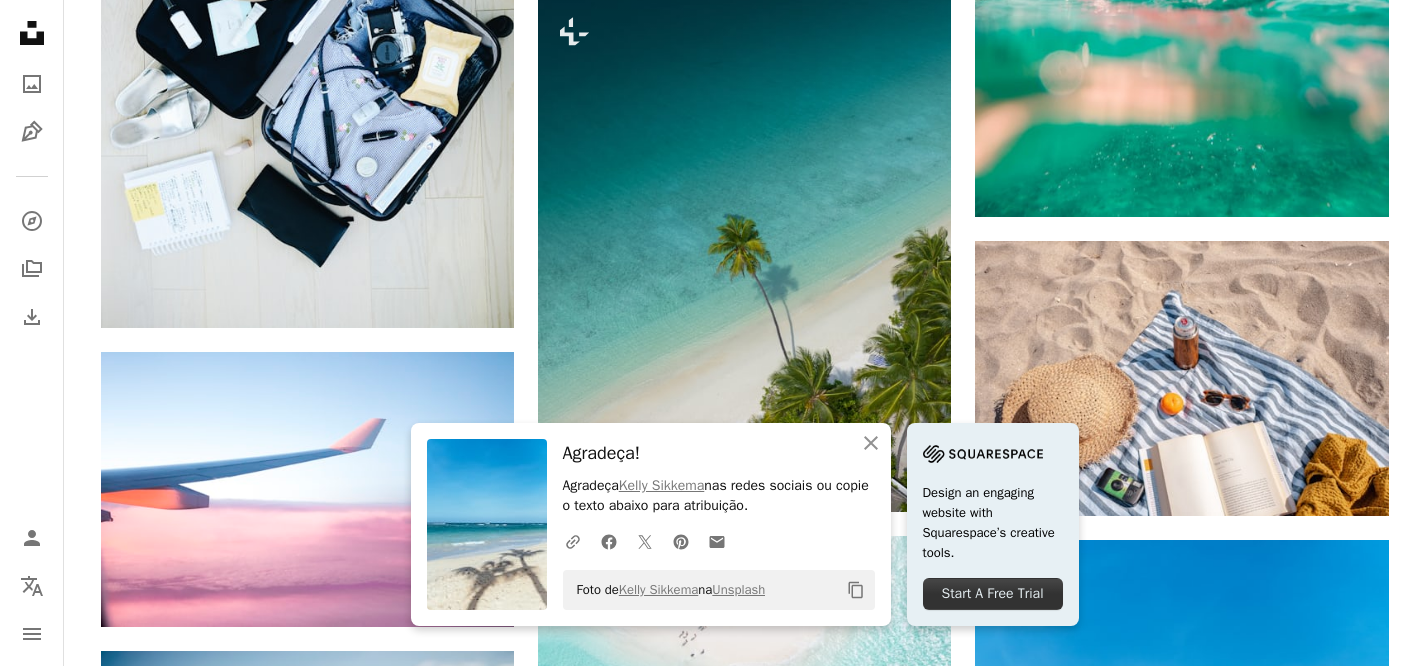 click 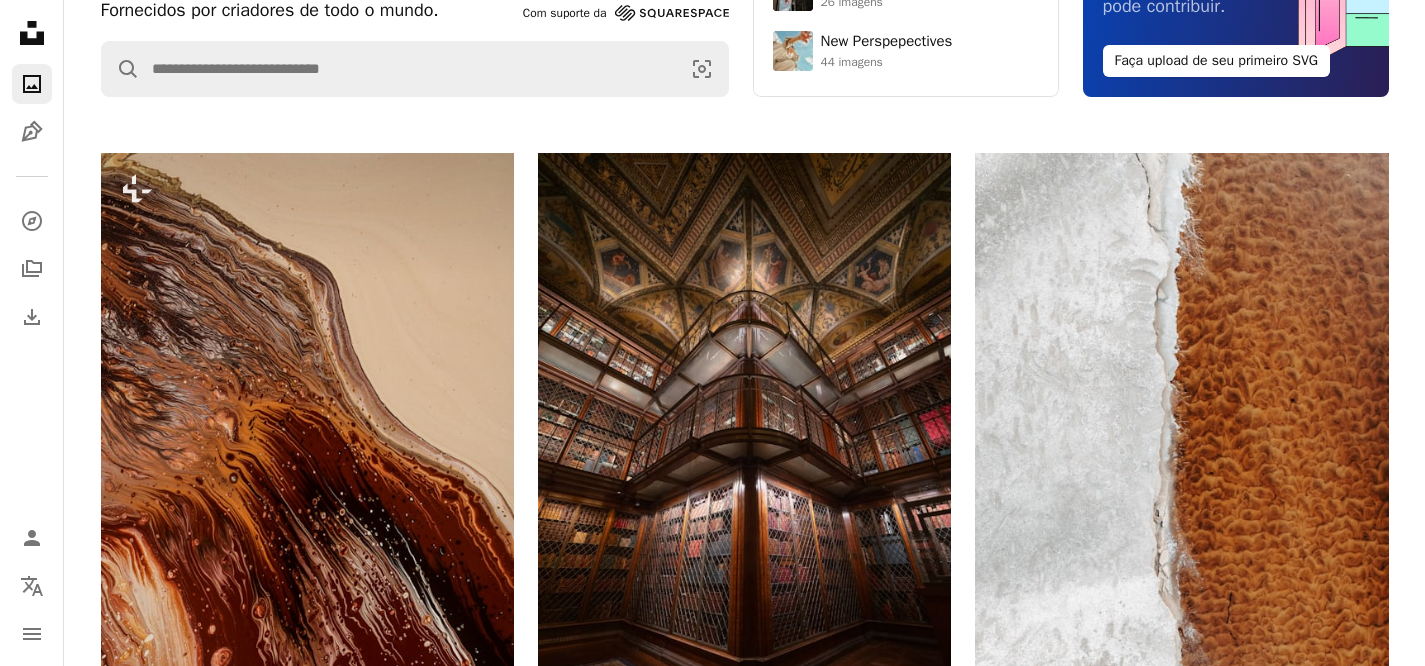 scroll, scrollTop: 0, scrollLeft: 0, axis: both 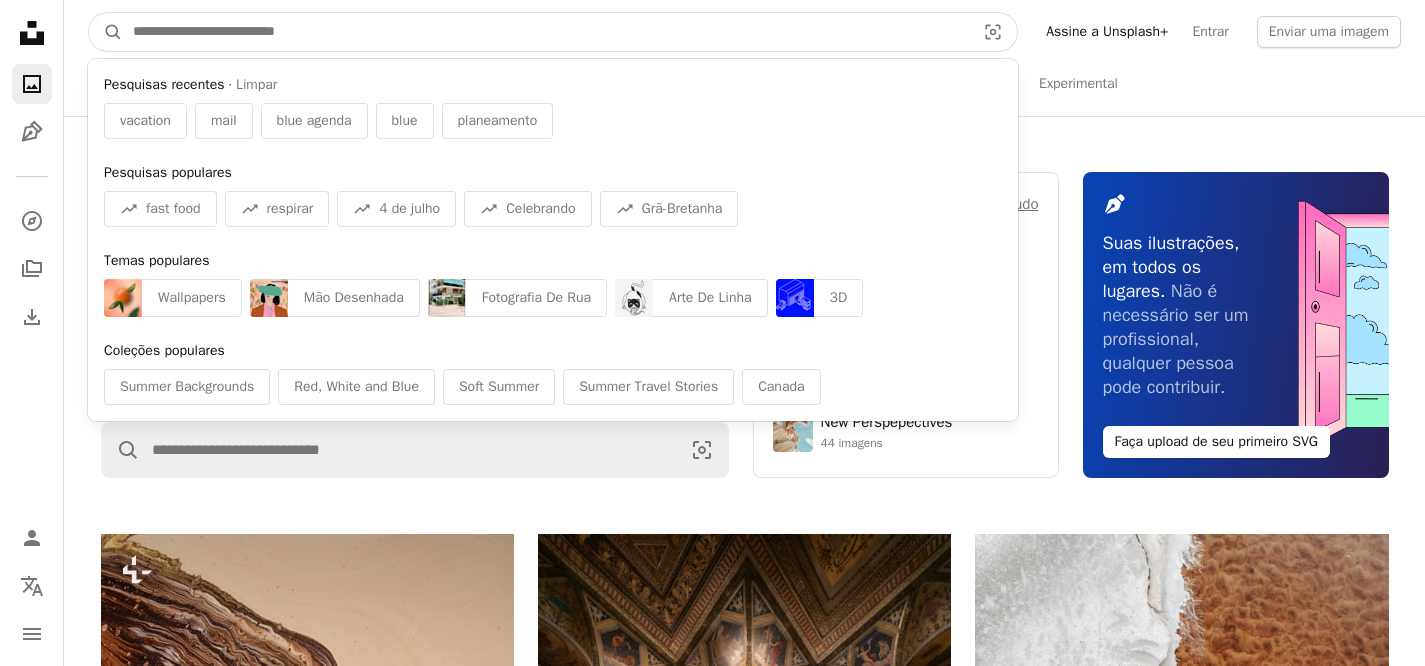 click at bounding box center (546, 32) 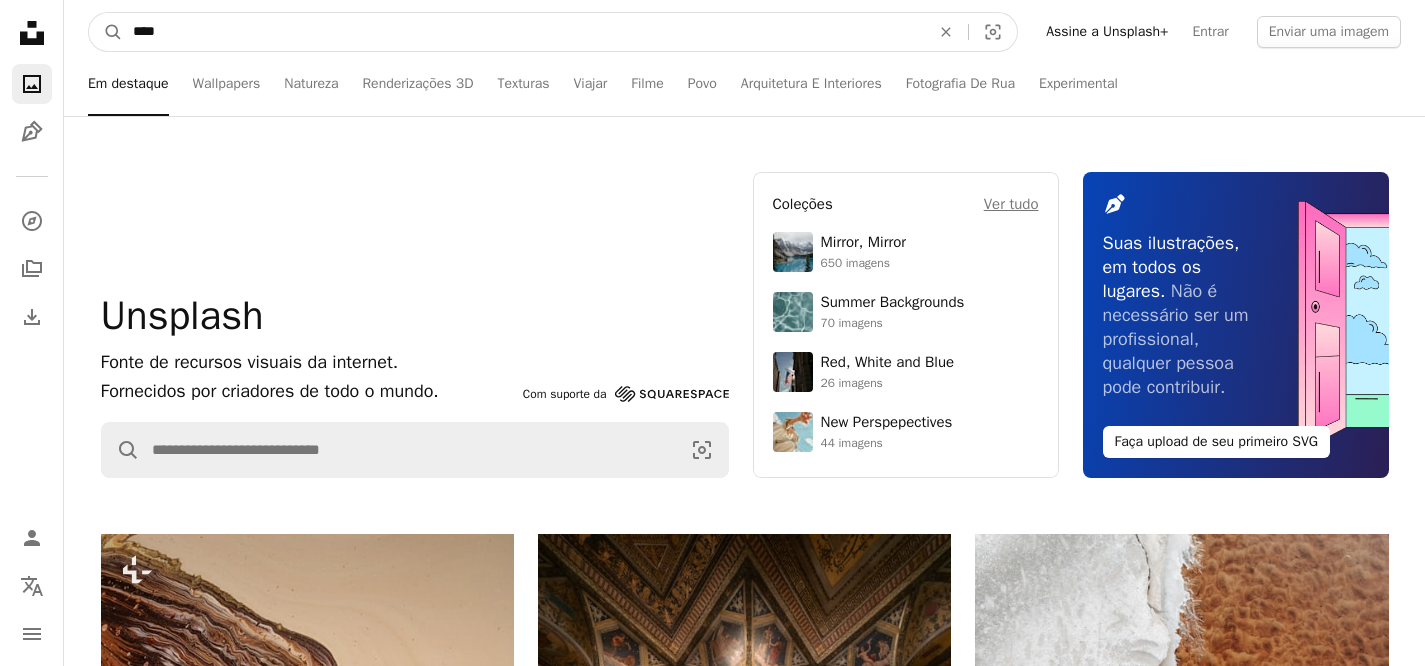 type on "*****" 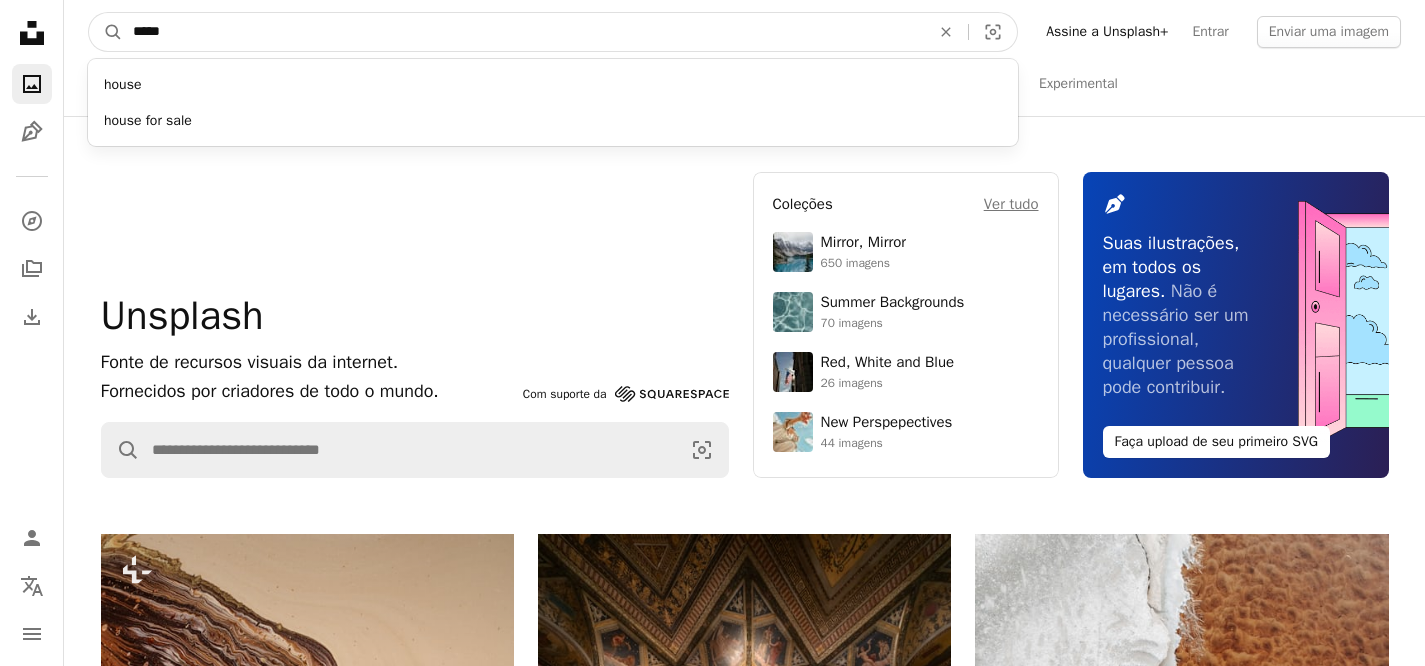 click on "A magnifying glass" at bounding box center (106, 32) 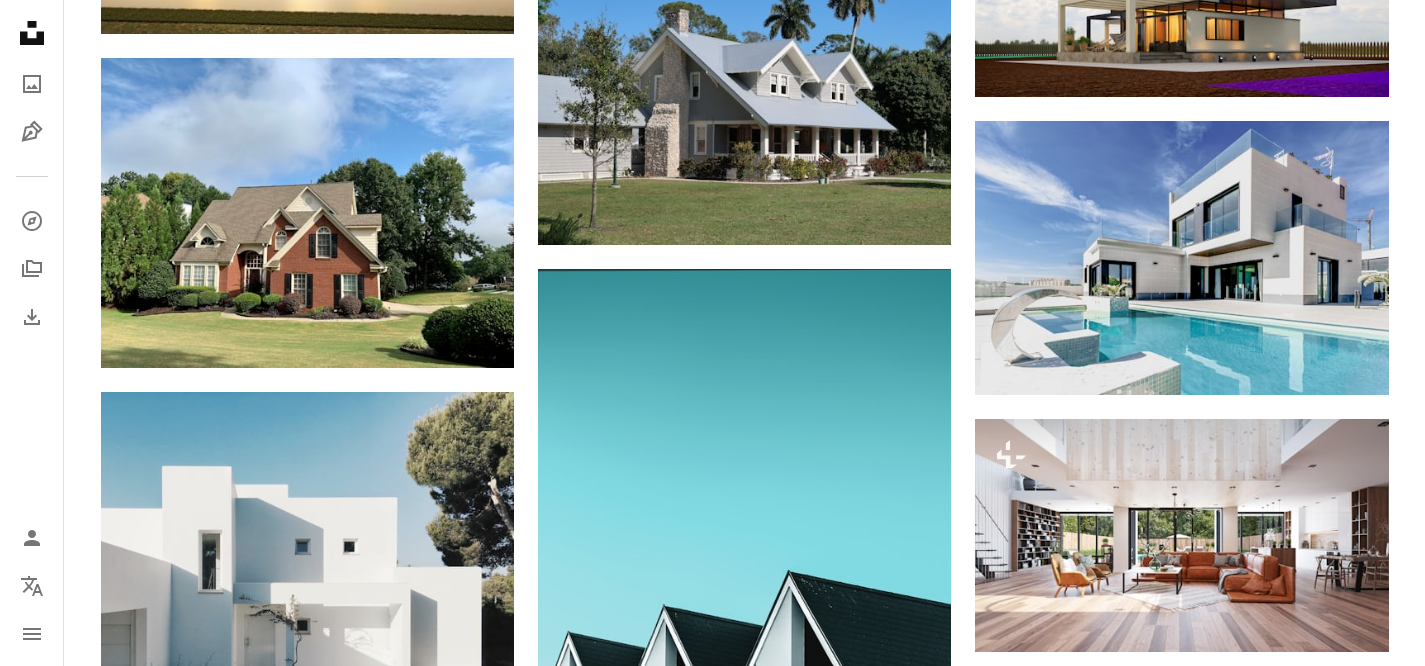 scroll, scrollTop: 1998, scrollLeft: 0, axis: vertical 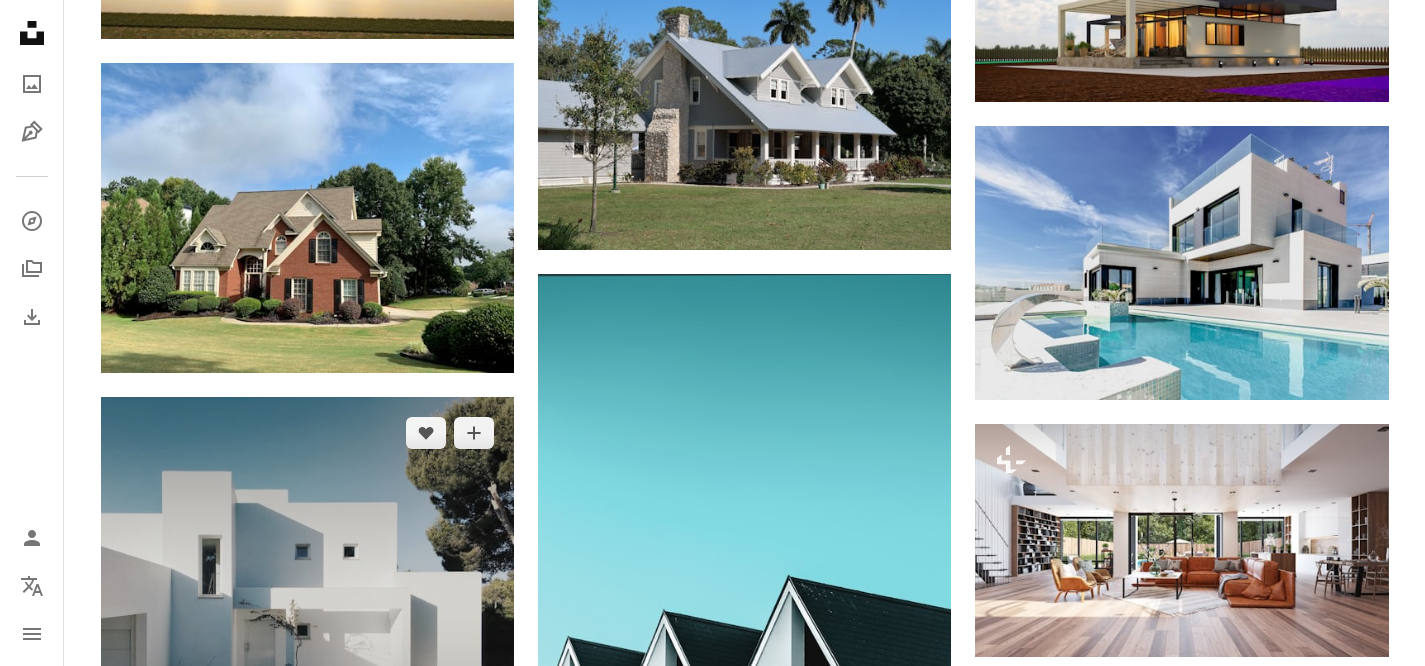 click at bounding box center [307, 603] 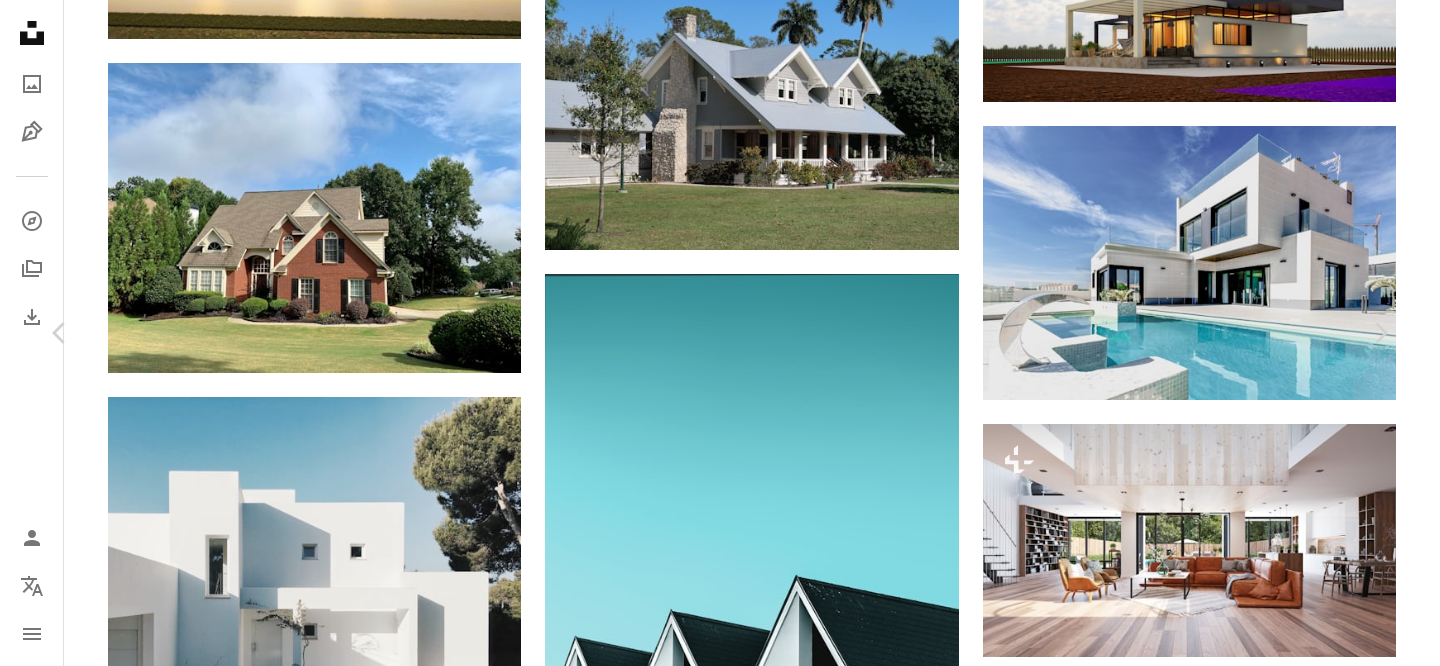 click on "Baixar gratuitamente" at bounding box center (1170, 5368) 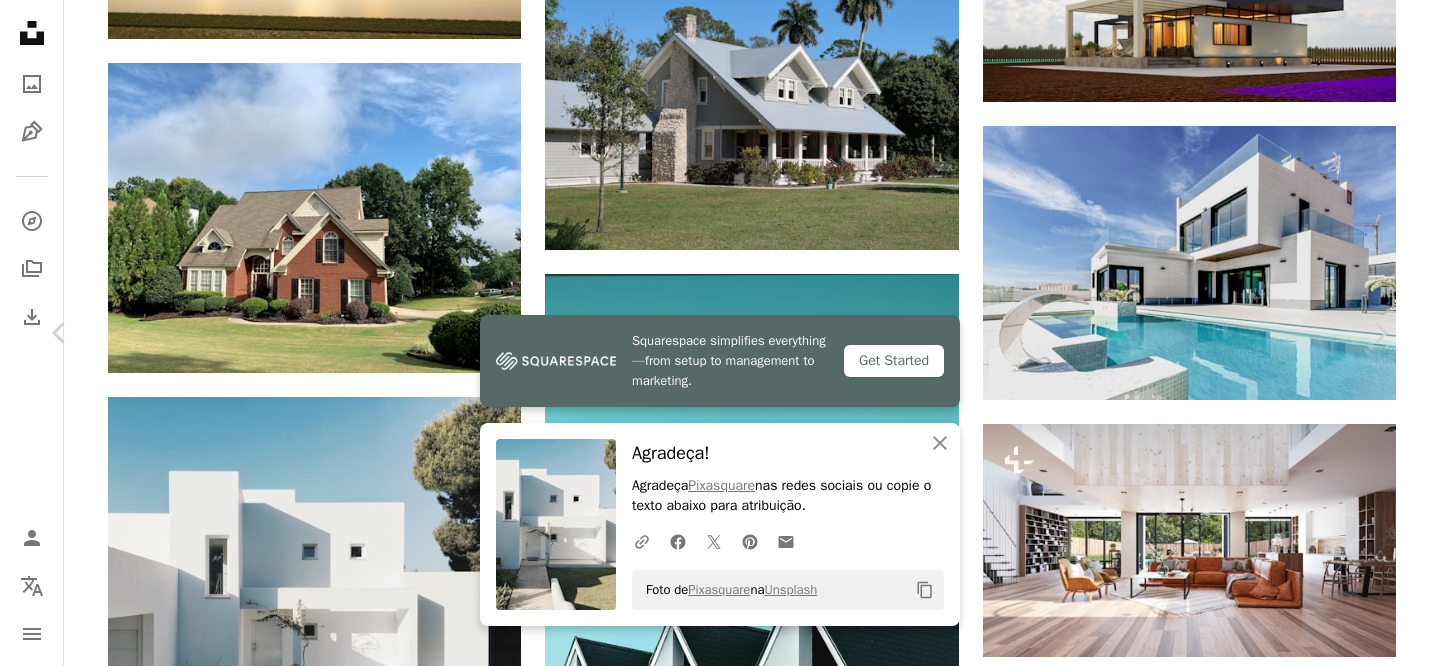click on "An X shape" at bounding box center [20, 20] 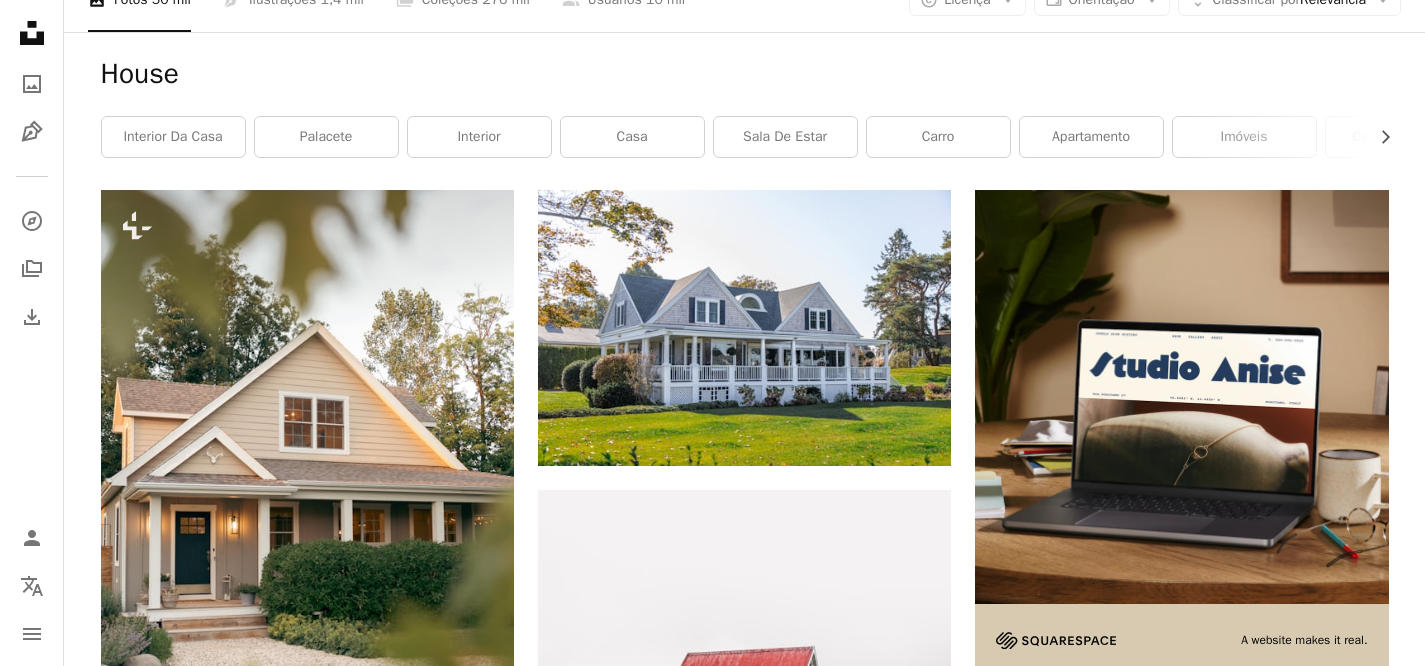 scroll, scrollTop: 0, scrollLeft: 0, axis: both 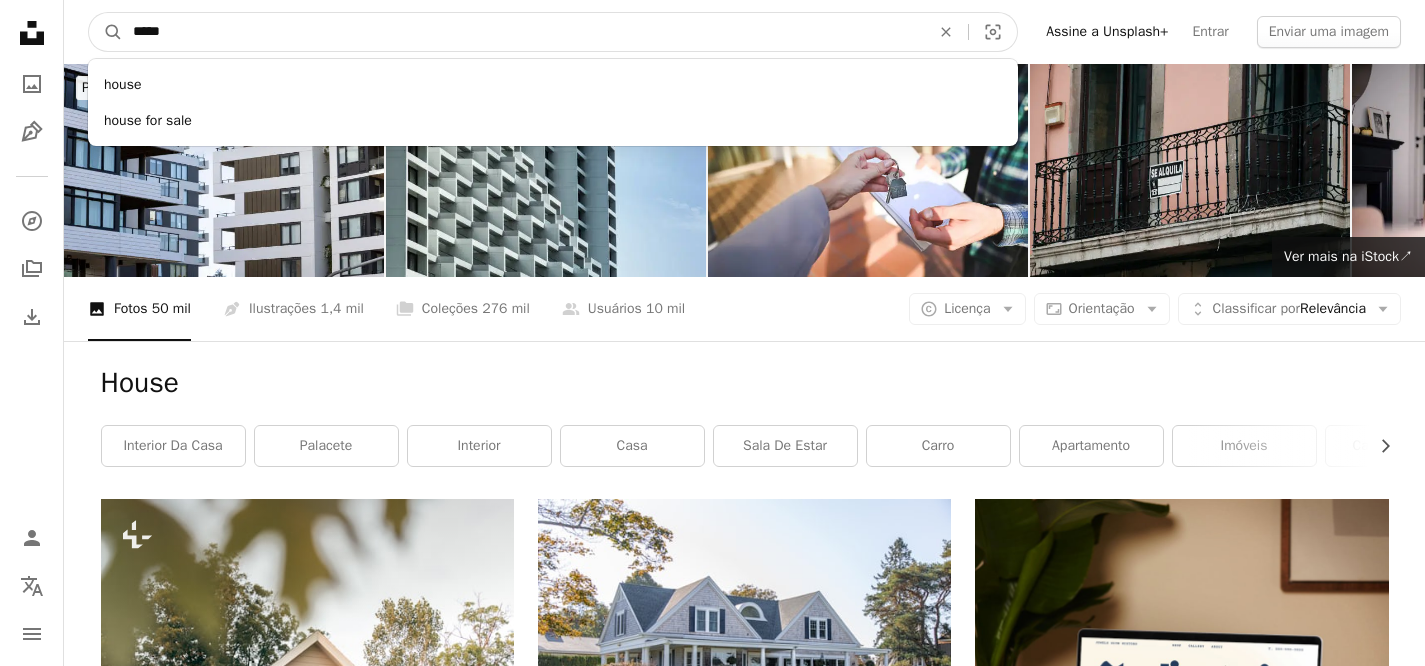 drag, startPoint x: 277, startPoint y: 41, endPoint x: 88, endPoint y: -32, distance: 202.608 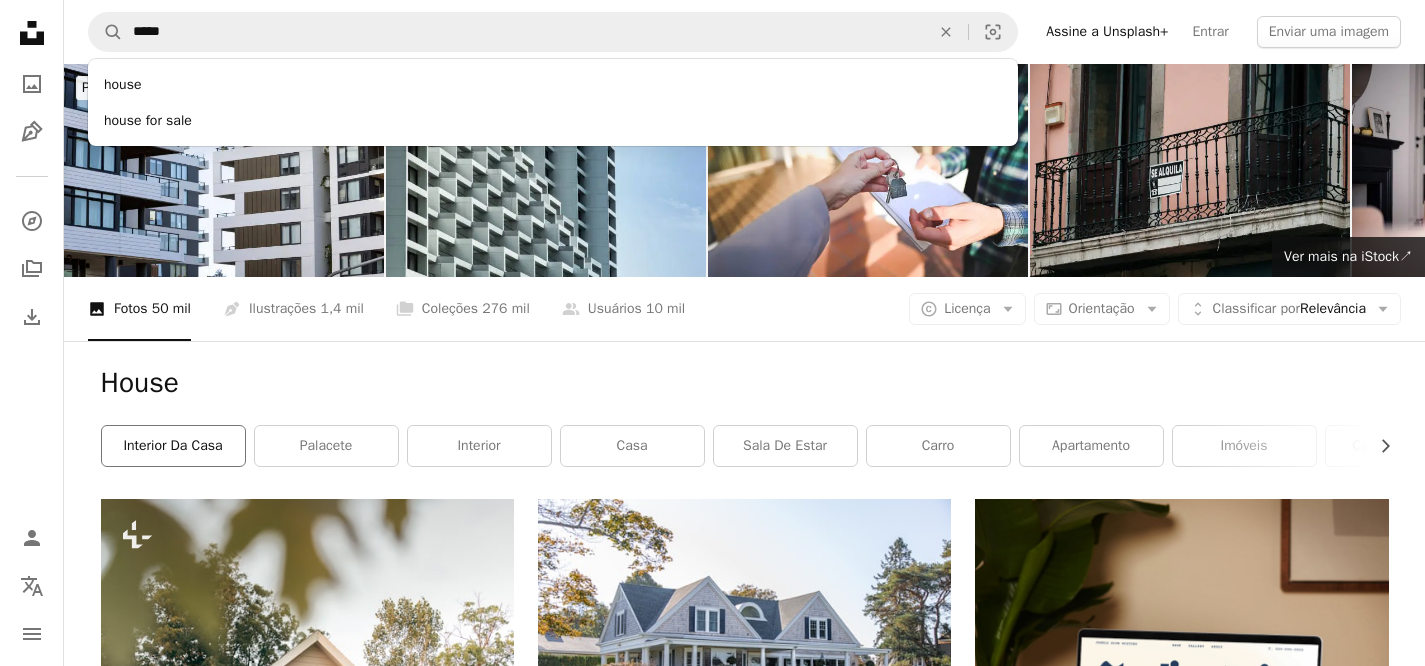 click on "interior da casa" at bounding box center (173, 446) 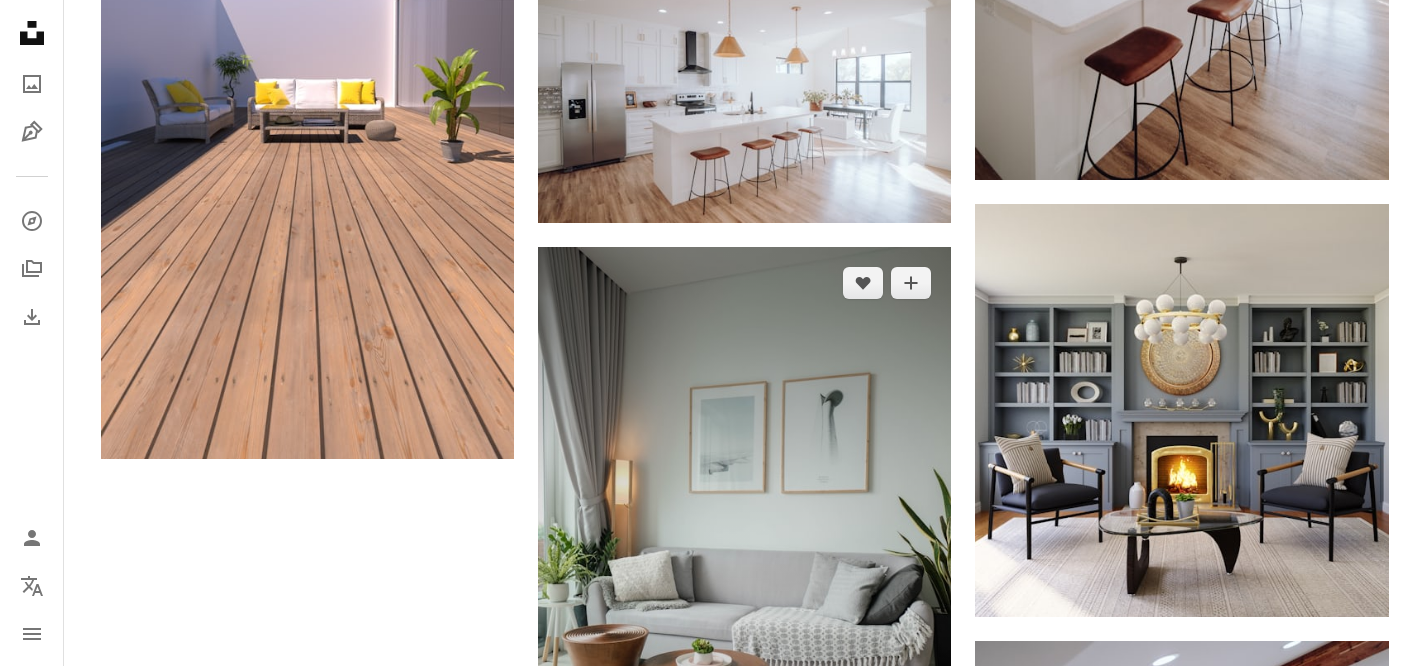 scroll, scrollTop: 2579, scrollLeft: 0, axis: vertical 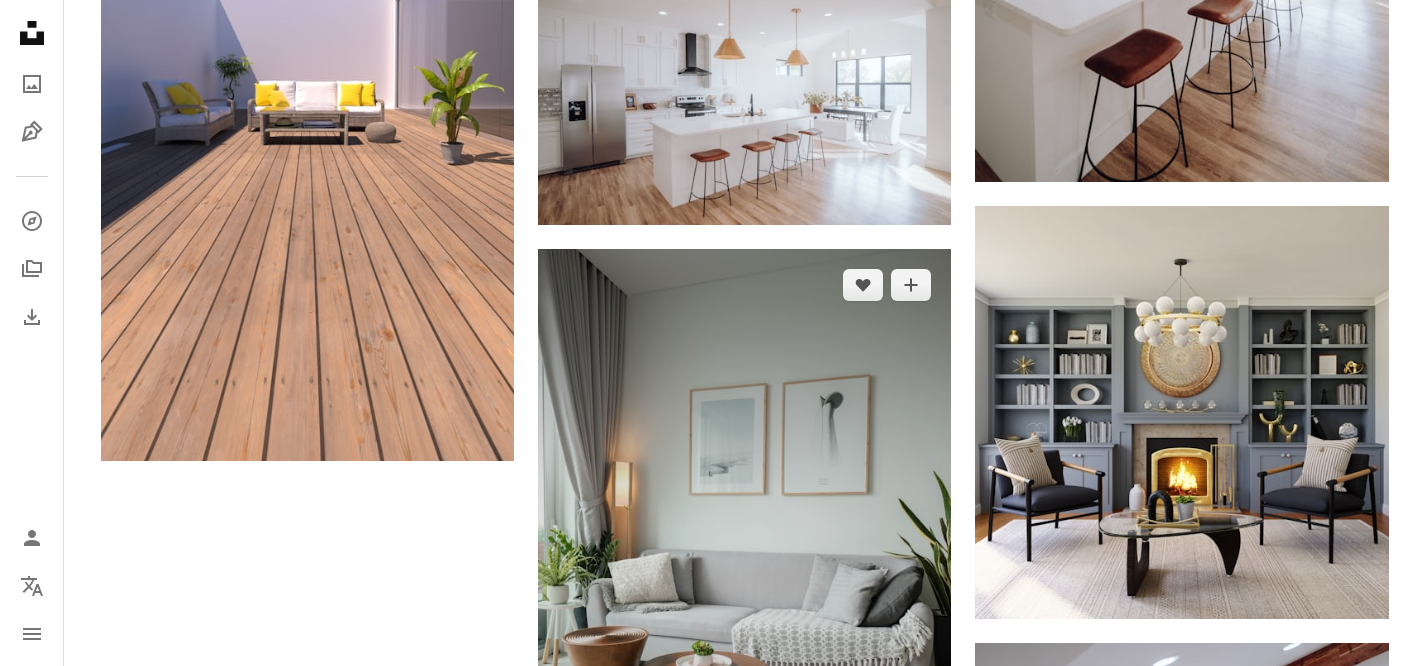 click at bounding box center [744, 559] 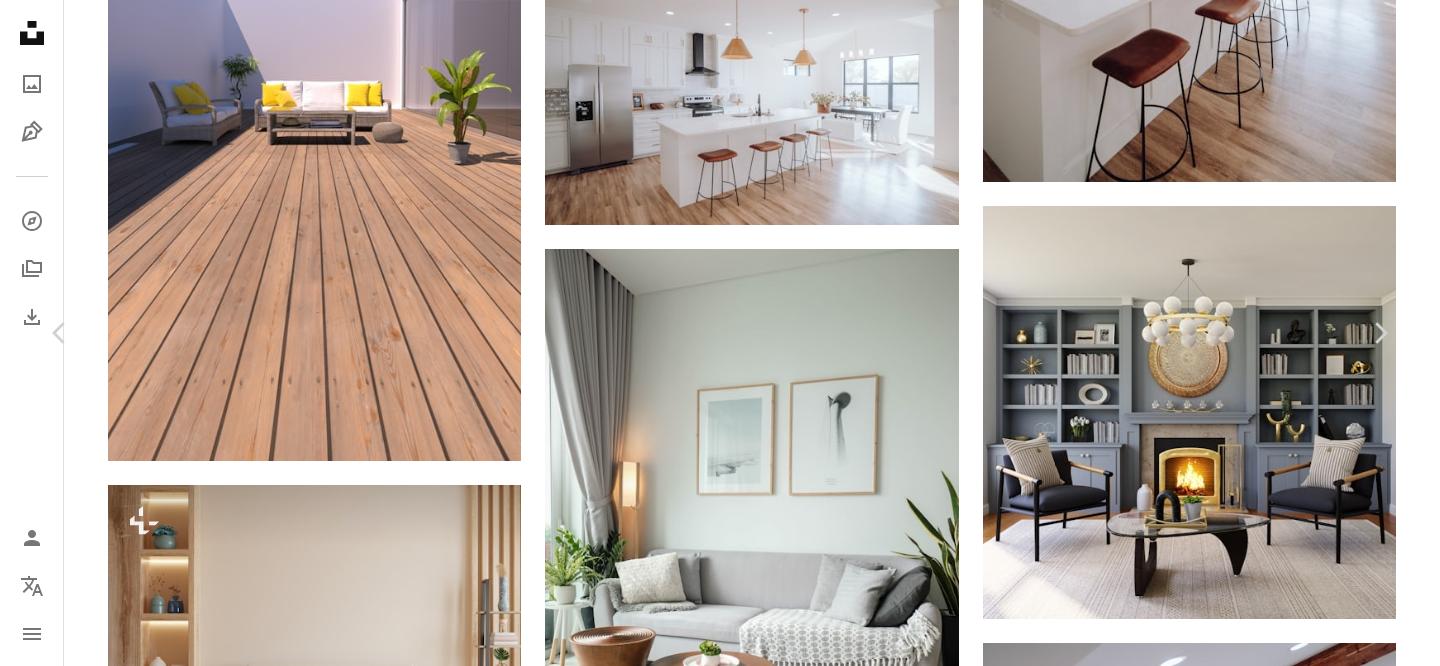 click on "Baixar gratuitamente" at bounding box center [1170, 5057] 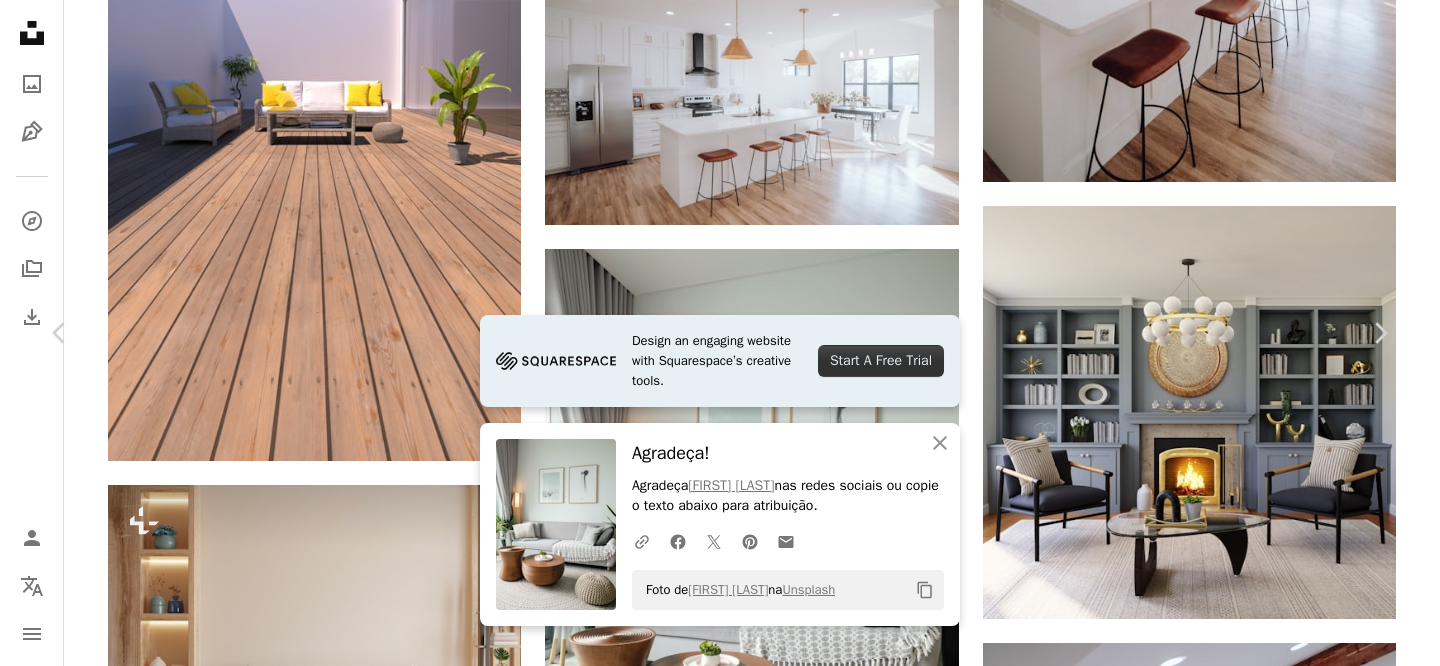 click on "An X shape" at bounding box center [20, 20] 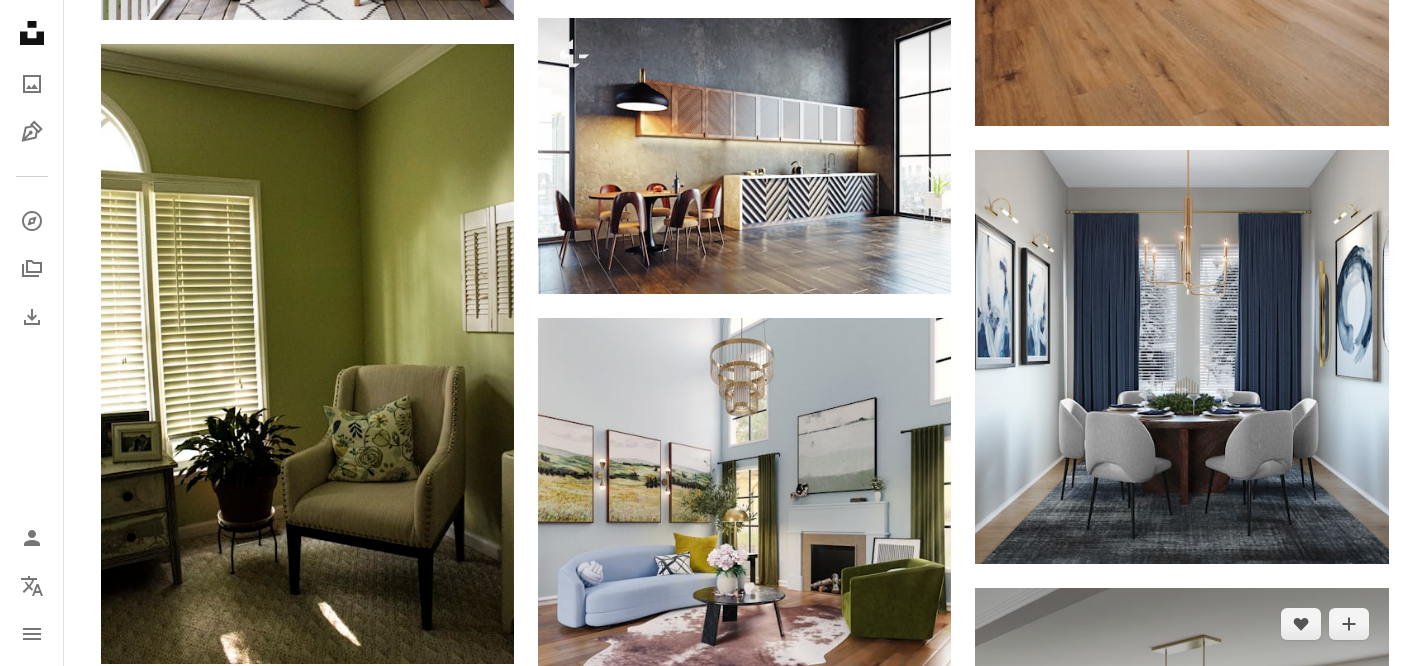 scroll, scrollTop: 5681, scrollLeft: 0, axis: vertical 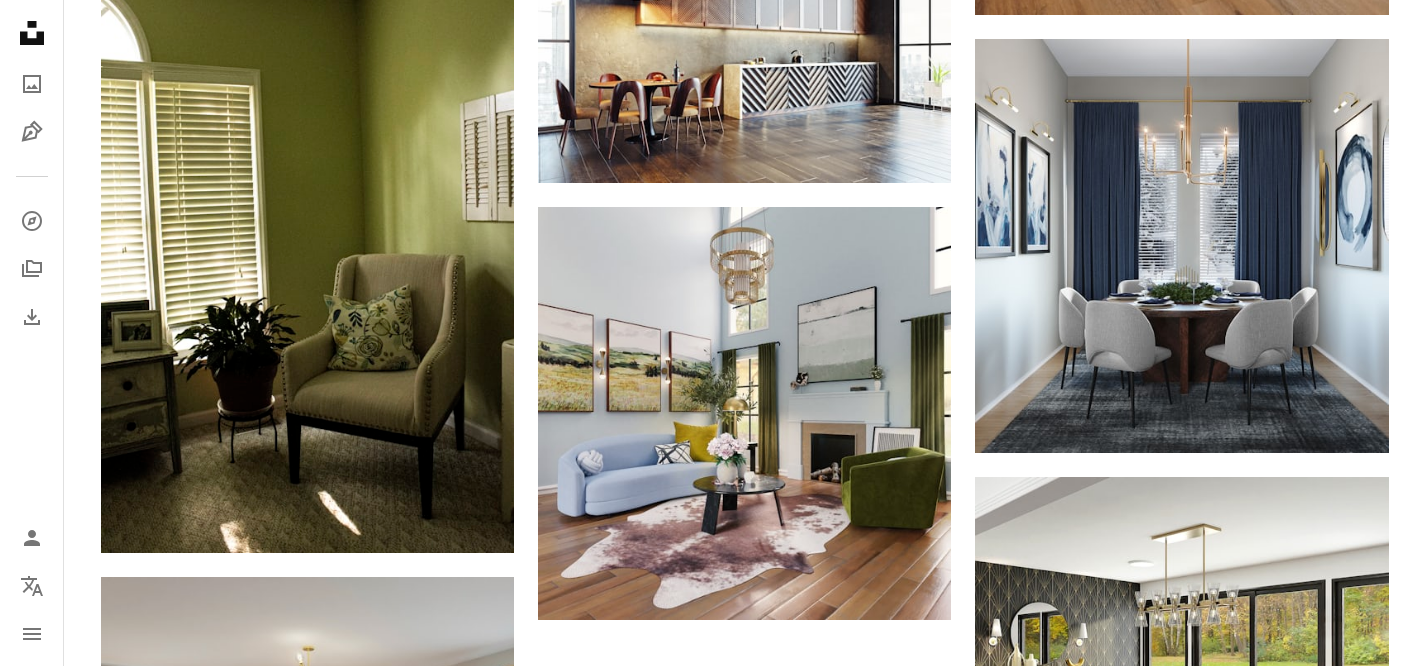 click on "Carregar mais" at bounding box center (745, 1070) 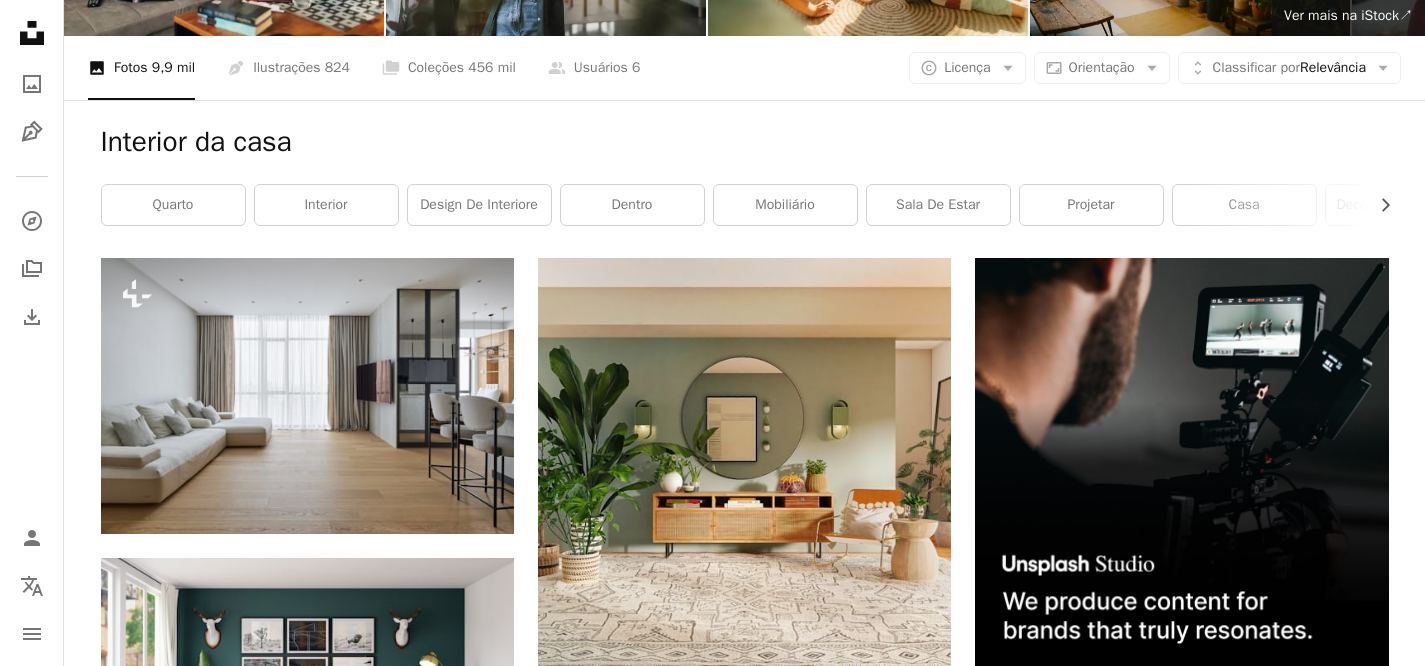 scroll, scrollTop: 0, scrollLeft: 0, axis: both 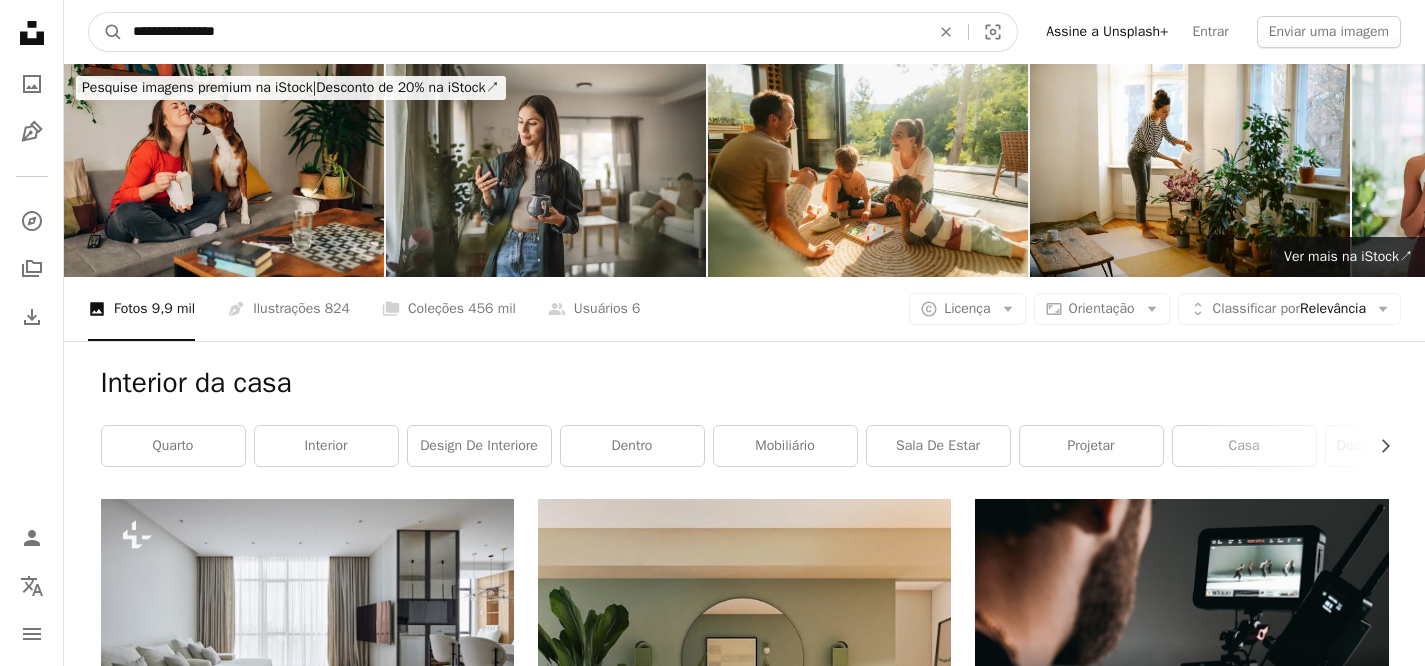click on "**********" at bounding box center (523, 32) 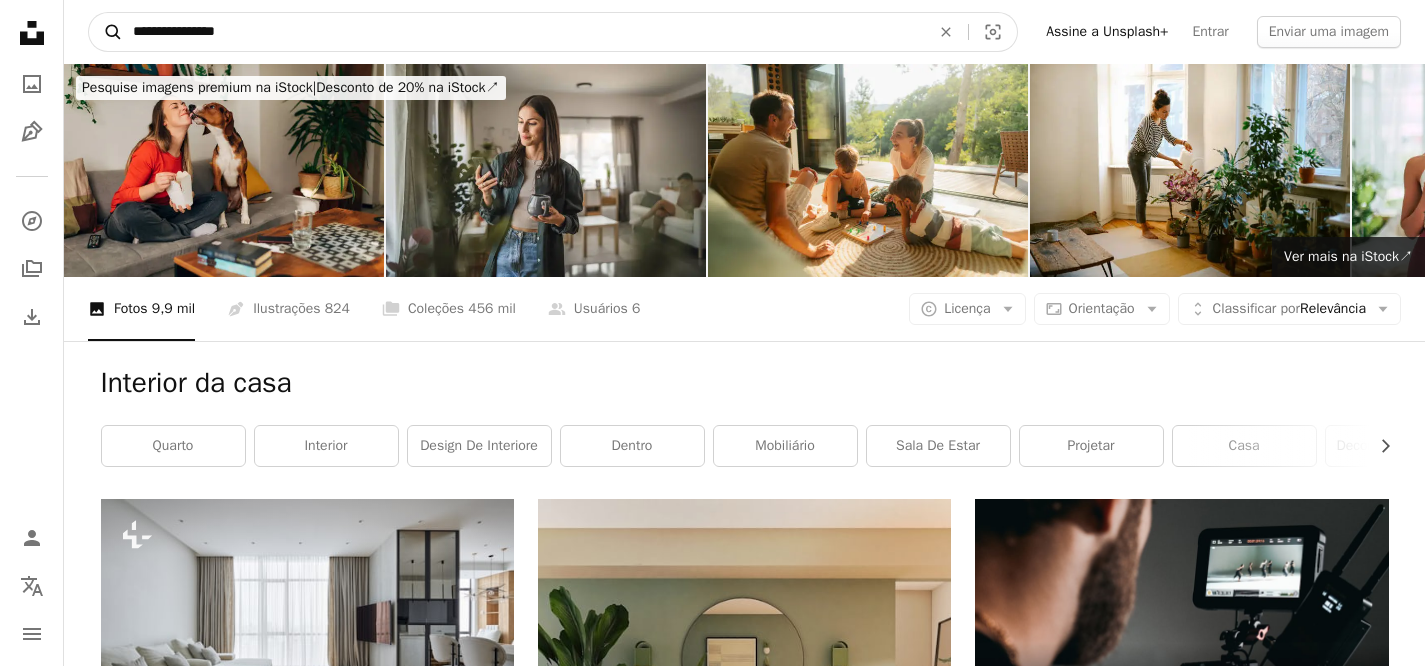 drag, startPoint x: 340, startPoint y: 39, endPoint x: 91, endPoint y: 33, distance: 249.07228 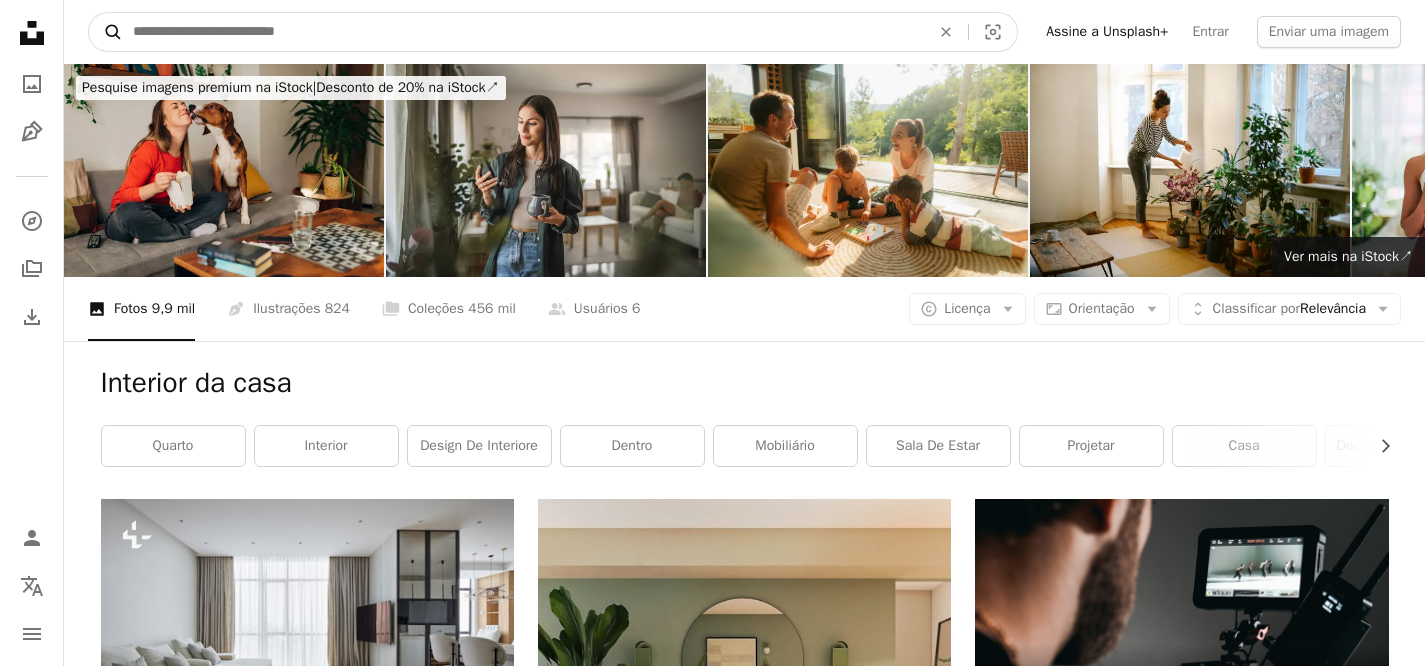 click on "A magnifying glass" at bounding box center [106, 32] 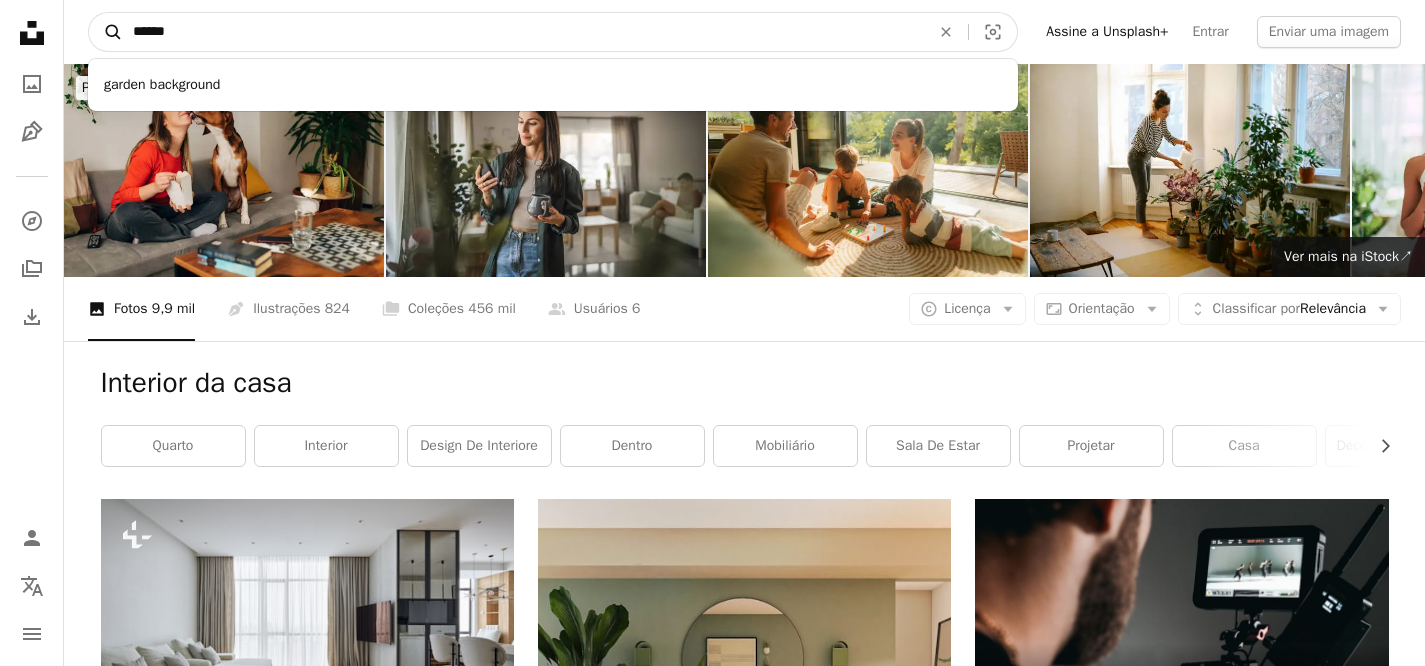 type on "******" 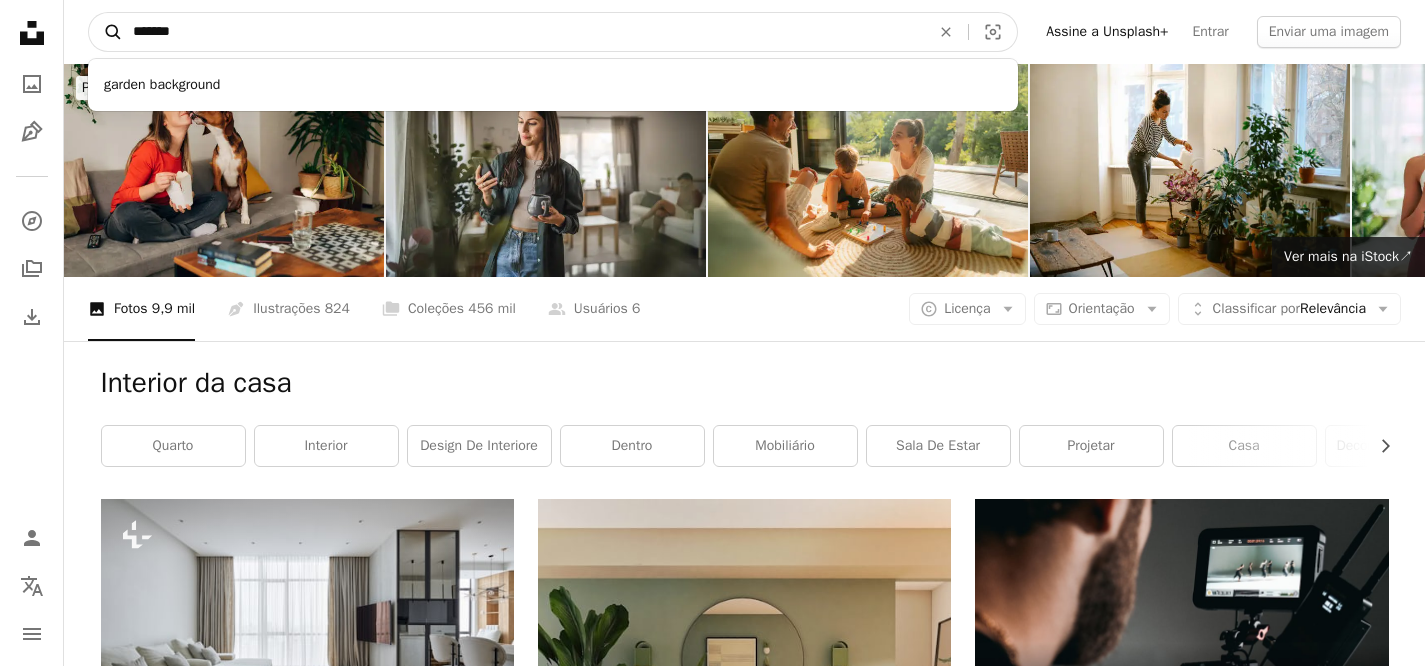 click on "A magnifying glass" at bounding box center (106, 32) 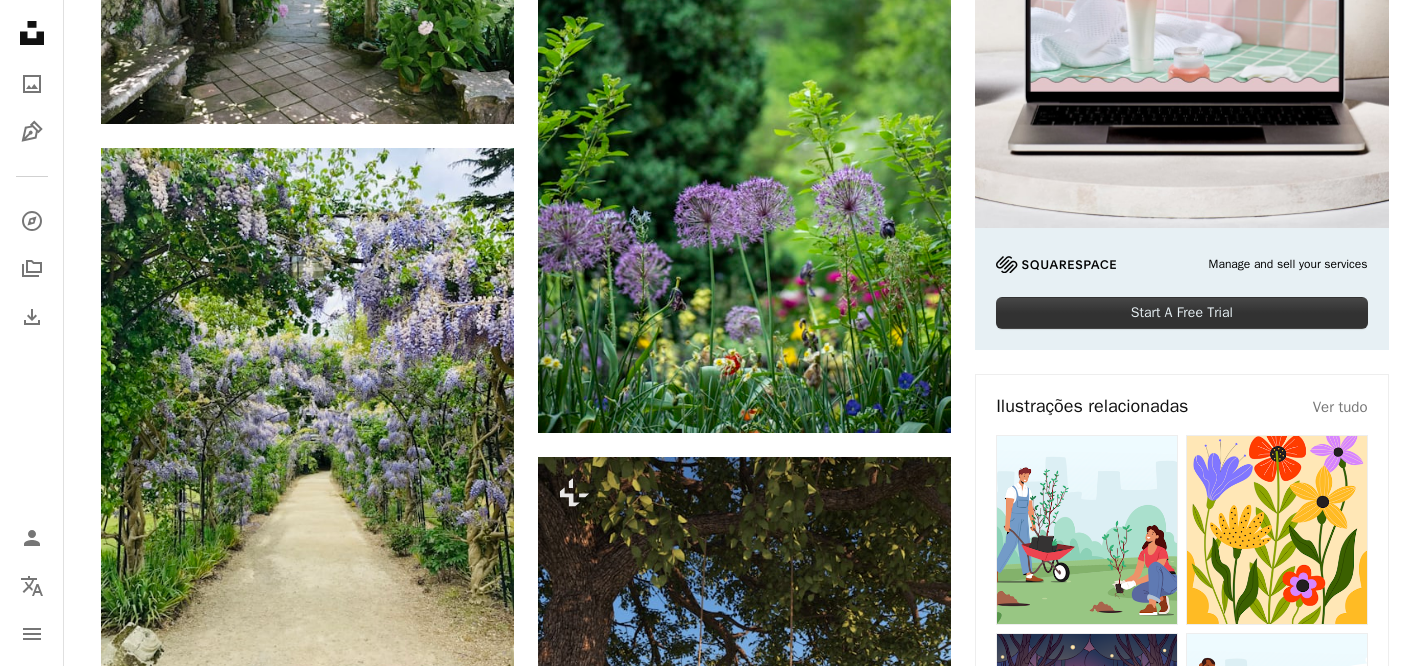 scroll, scrollTop: 0, scrollLeft: 0, axis: both 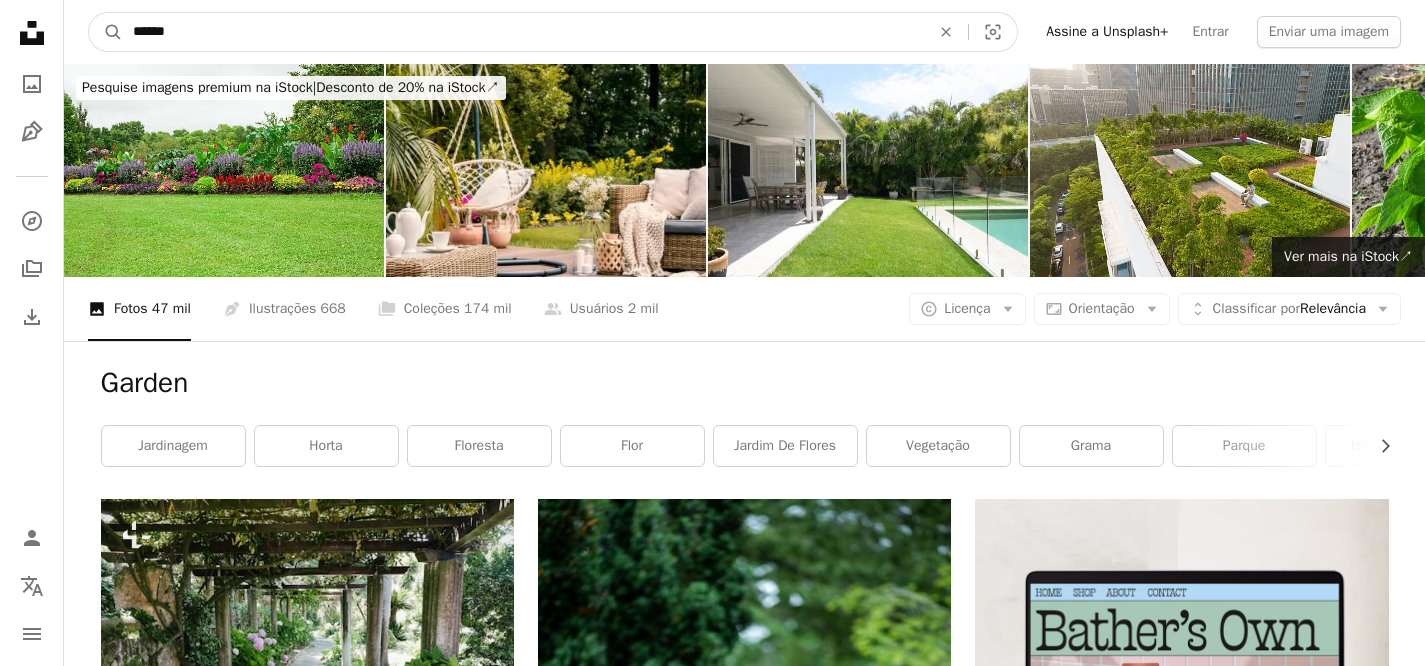 click on "******" at bounding box center (523, 32) 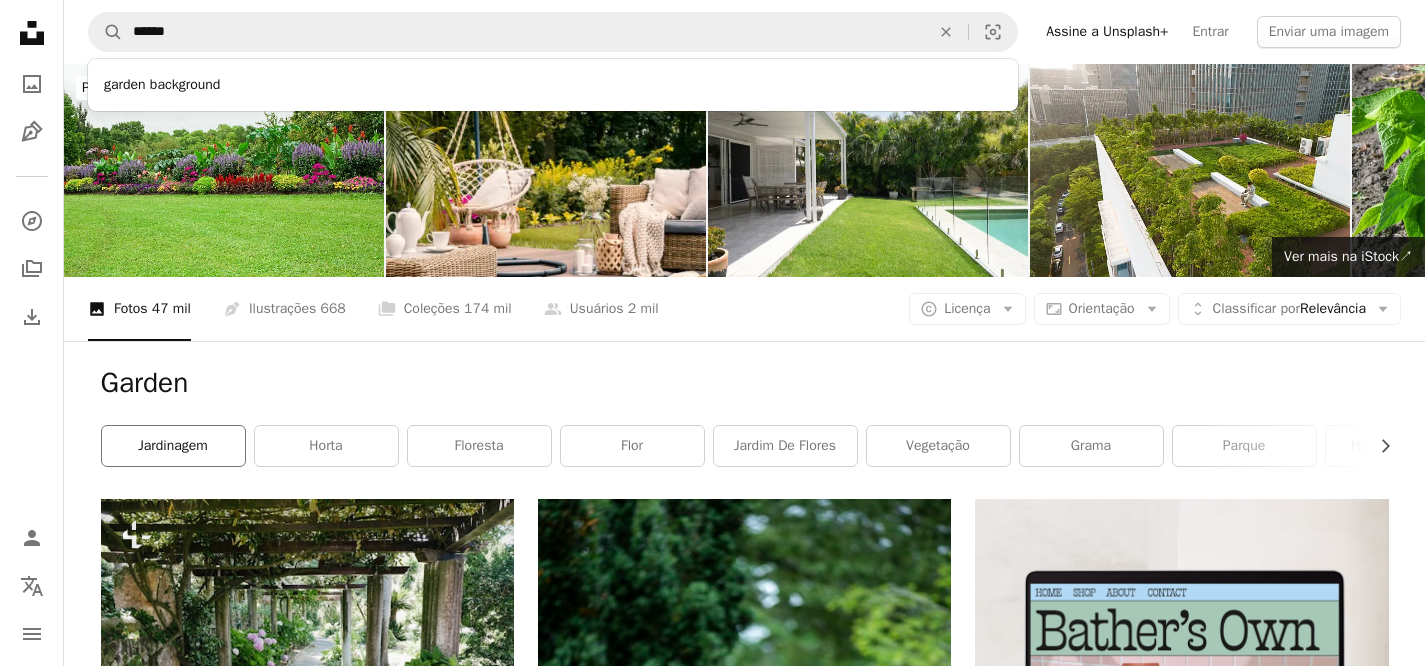 click on "jardinagem" at bounding box center (173, 446) 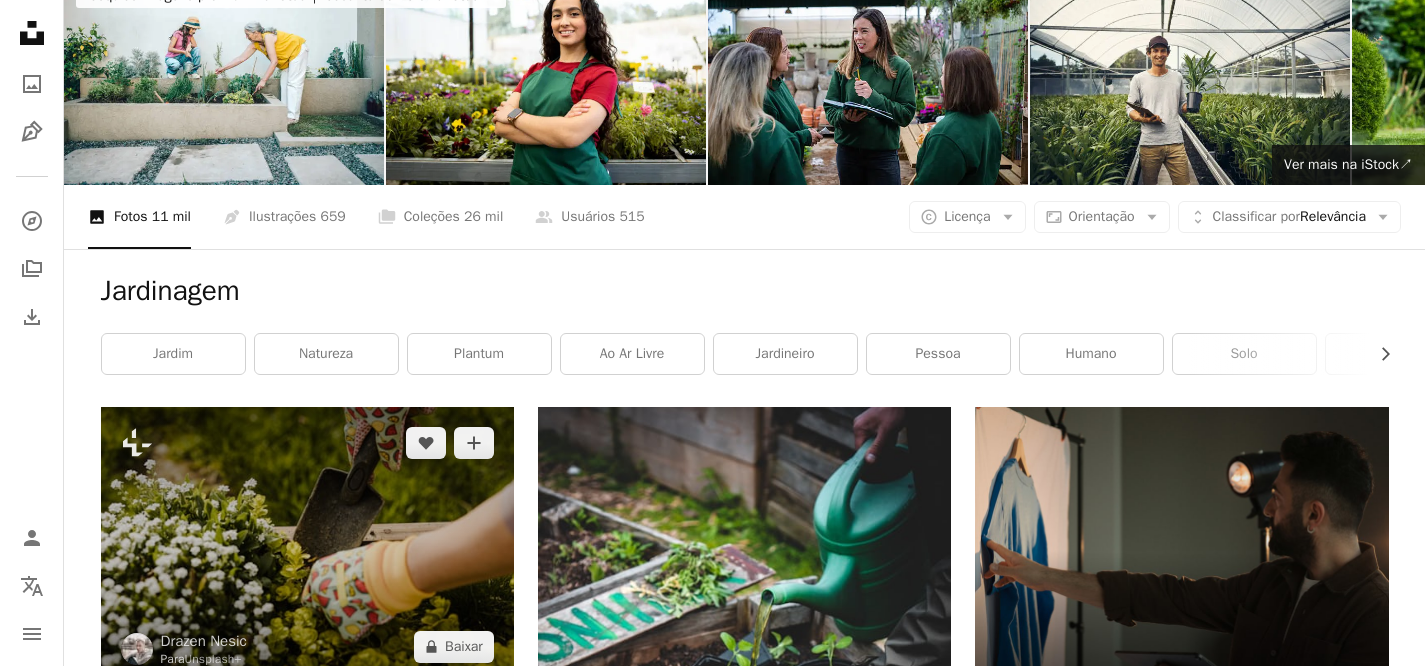 scroll, scrollTop: 0, scrollLeft: 0, axis: both 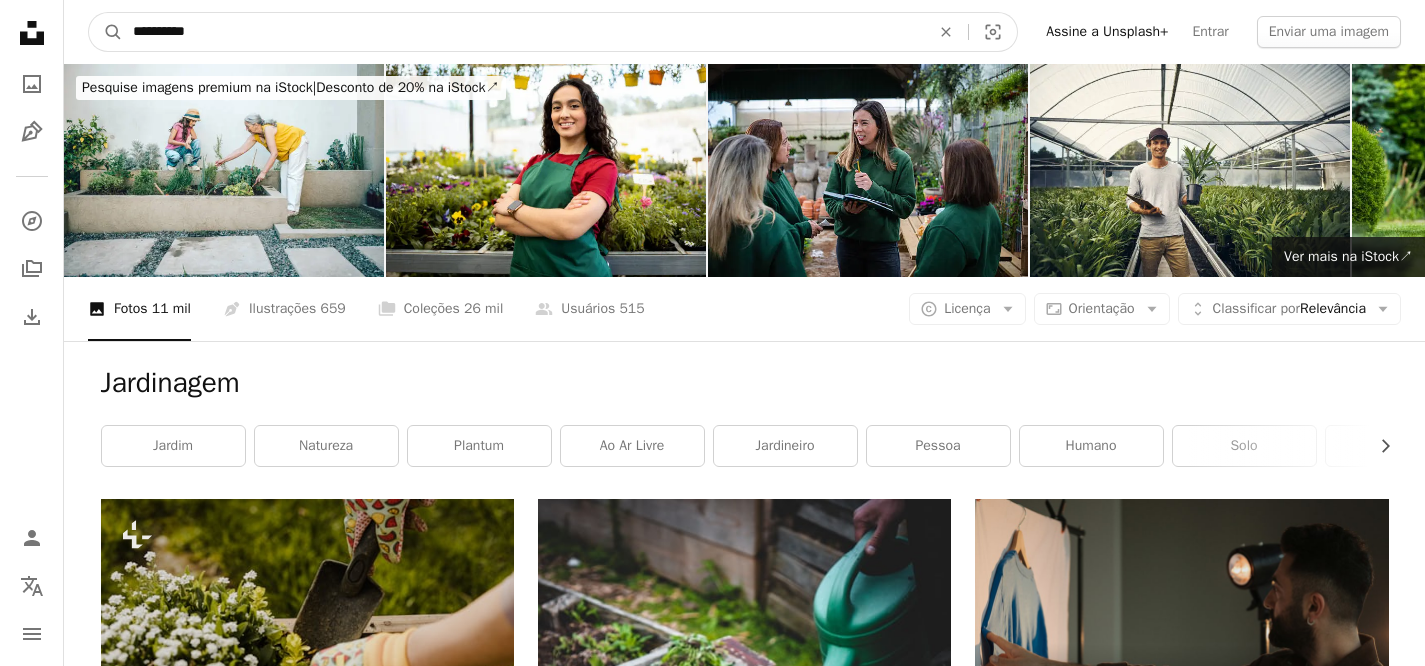drag, startPoint x: 246, startPoint y: 26, endPoint x: 28, endPoint y: 22, distance: 218.0367 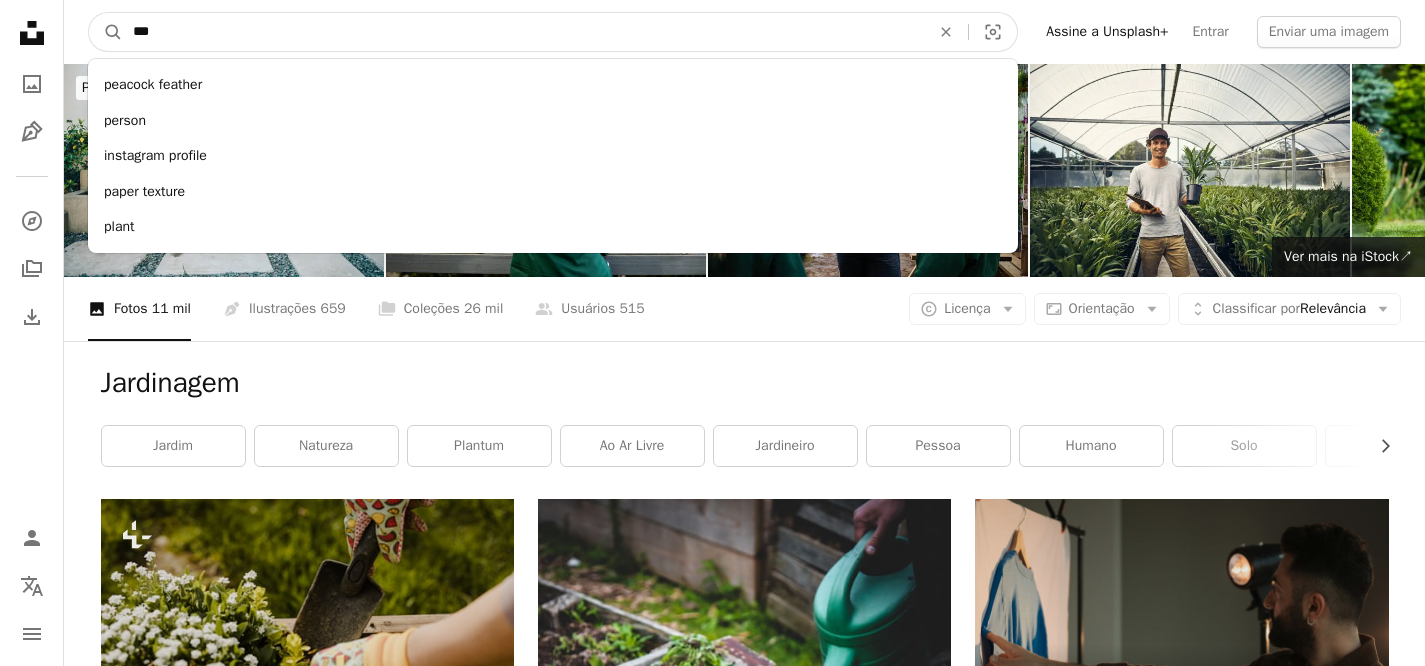 type on "****" 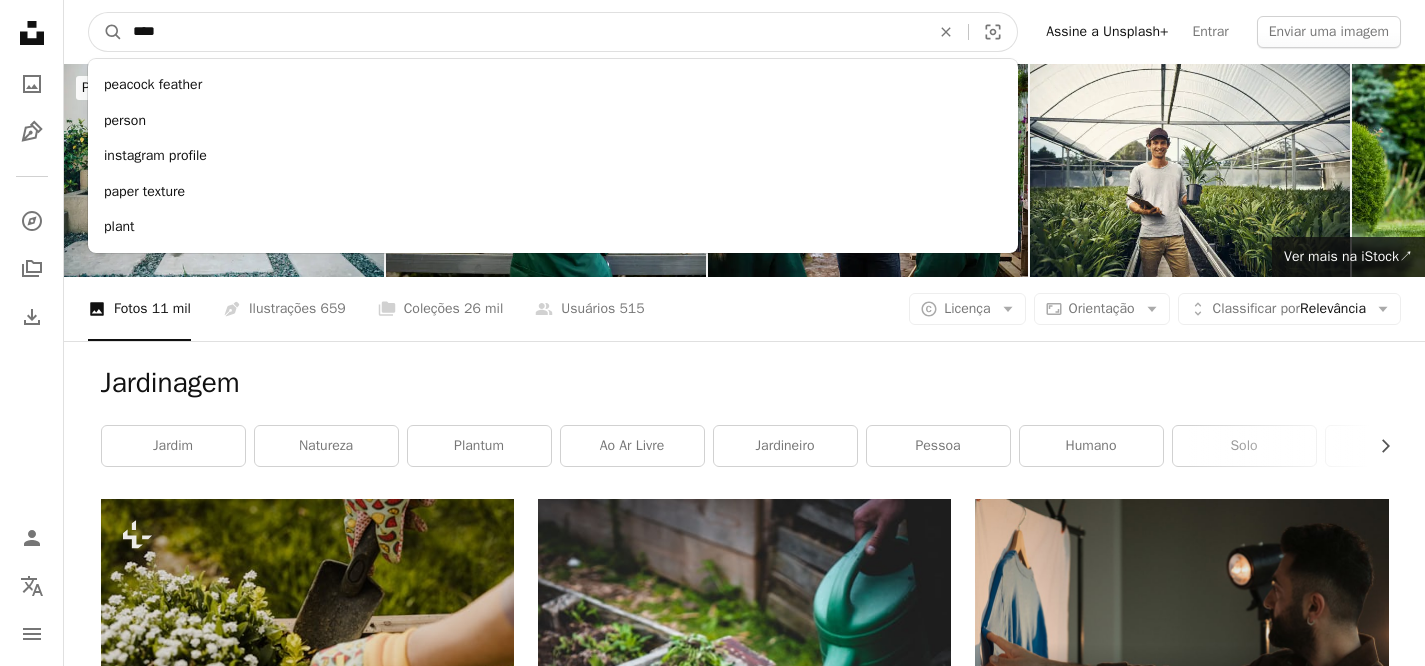 click on "A magnifying glass" at bounding box center (106, 32) 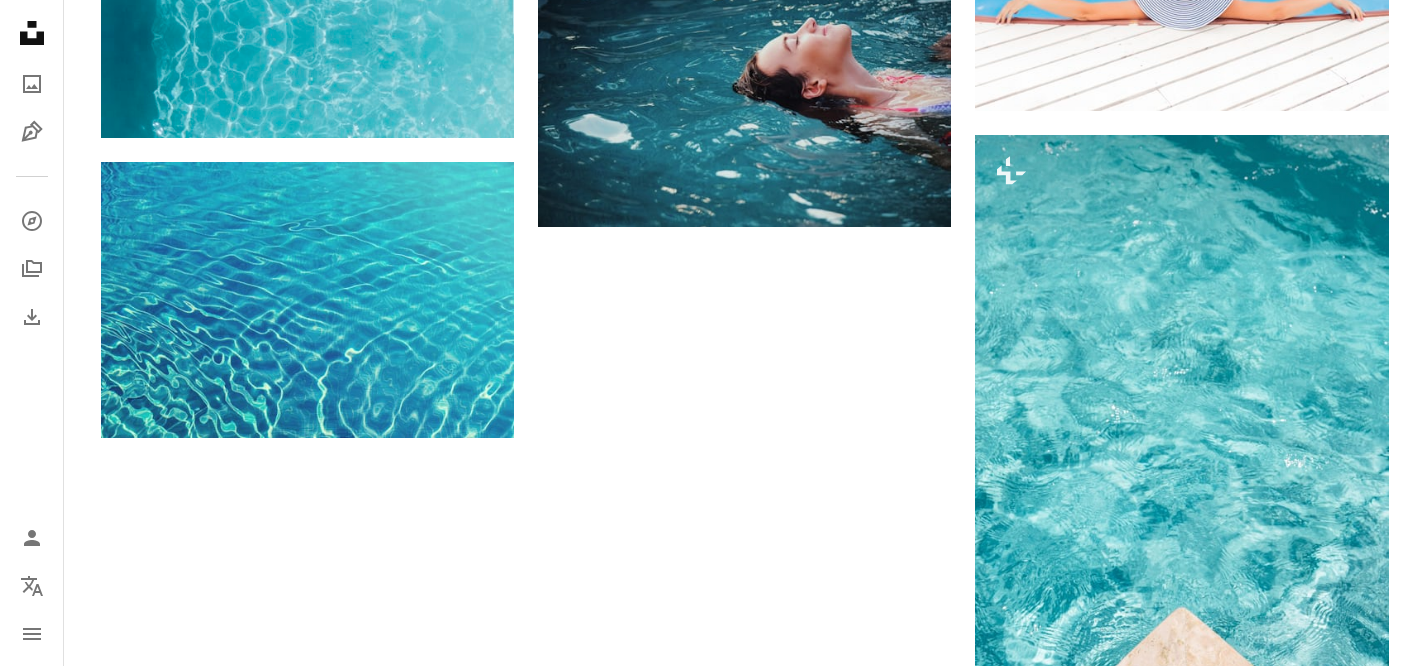 scroll, scrollTop: 3320, scrollLeft: 0, axis: vertical 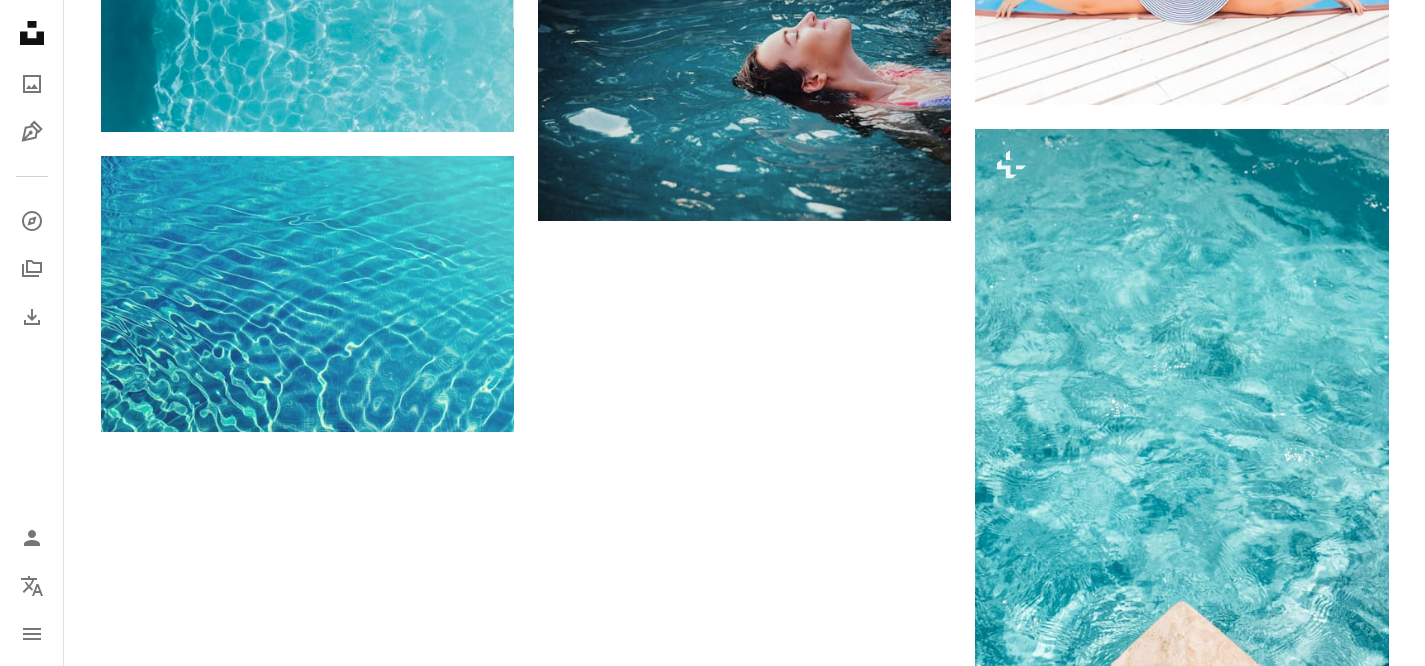 click on "Carregar mais" at bounding box center (745, 829) 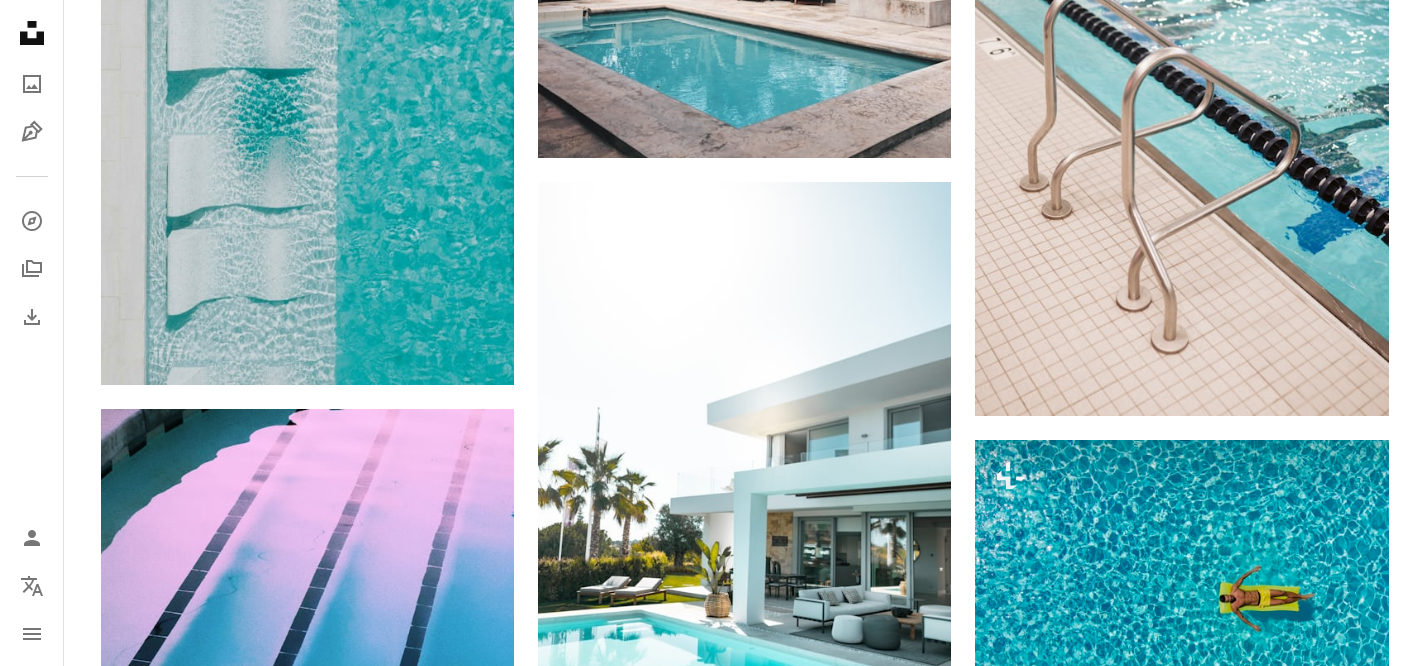 scroll, scrollTop: 4843, scrollLeft: 0, axis: vertical 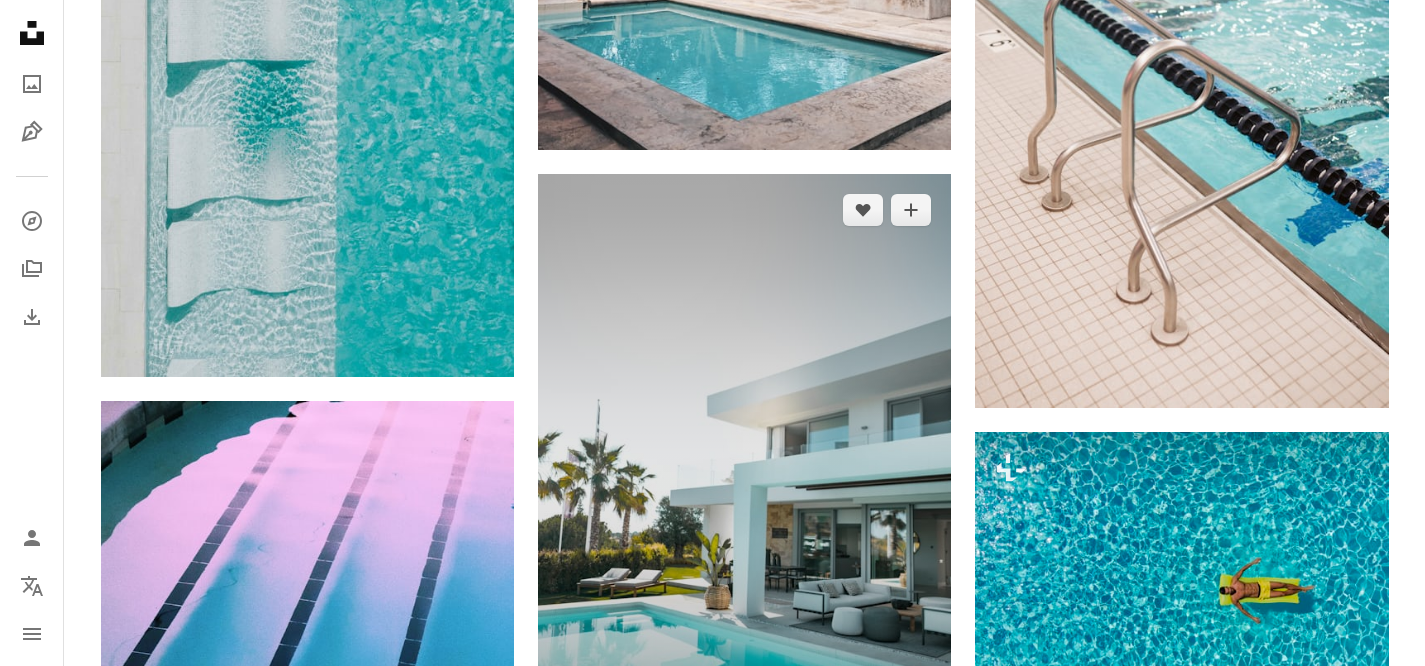 click at bounding box center (744, 484) 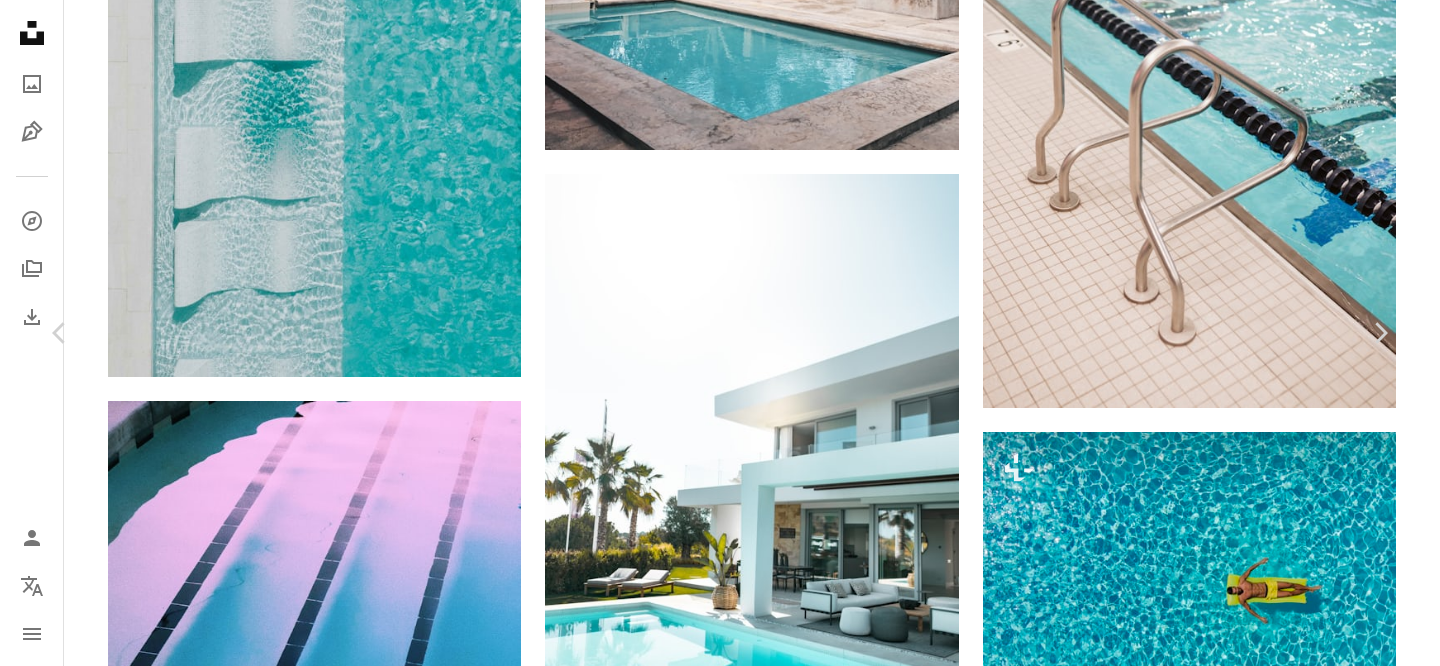 click on "[FIRST] [LAST] Disponível para contratação A checkmark inside of a circle A heart A plus sign Baixar gratuitamente Chevron down" at bounding box center [712, 6007] 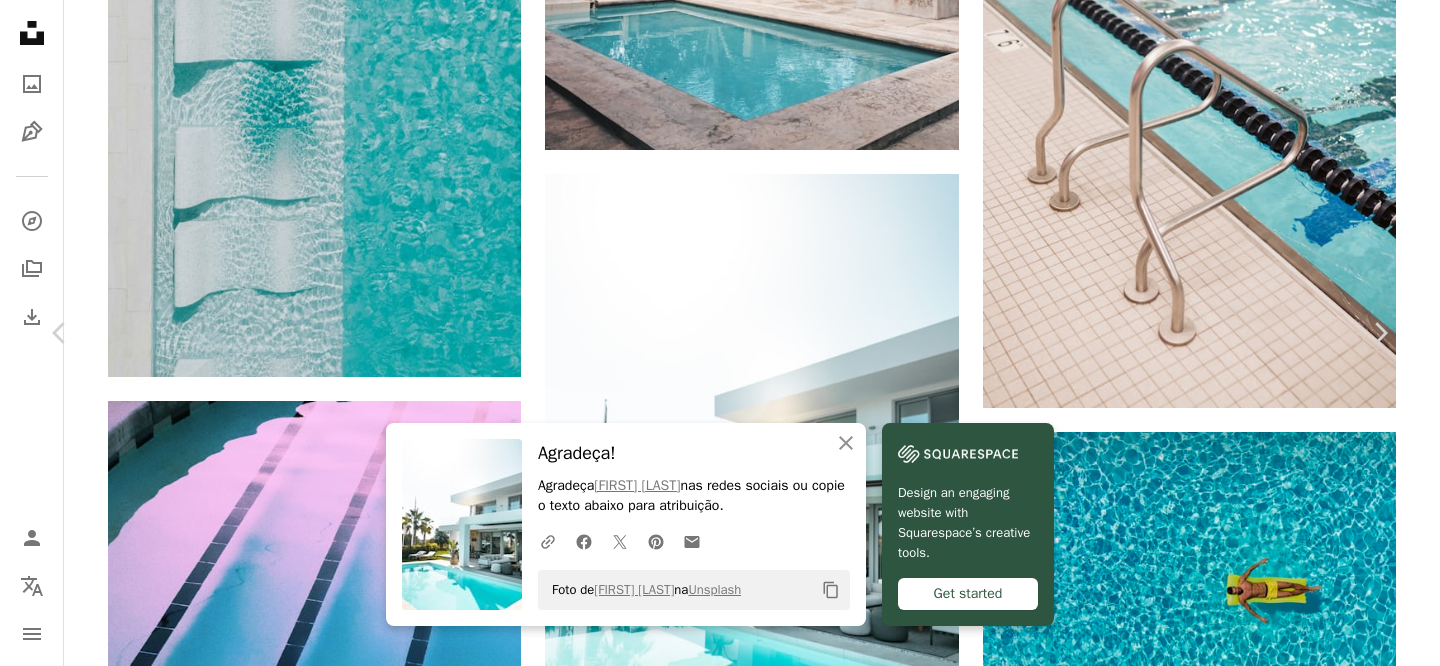 click on "An X shape Chevron left Chevron right An X shape Fechar Agradeça! Agradeça  [FIRST] [LAST]  nas redes sociais ou copie o texto abaixo para atribuição. A URL sharing icon (chains) Facebook icon X (formerly Twitter) icon Pinterest icon An envelope Foto de  [FIRST] [LAST]  na  Unsplash
Copy content Design an engaging website with Squarespace’s creative tools. Get started [FIRST] [LAST] Disponível para contratação A checkmark inside of a circle A heart A plus sign Baixar gratuitamente Chevron down Zoom in Visualizações 7.256.282 Downloads 108.039 A forward-right arrow Compartilhar Info icon Informações More Actions Calendar outlined Publicada em  [DATE] Camera SONY, ILCE-7RM3 Safety Uso gratuito sob a  Licença da Unsplash edifício casa planta Casa hotel piscina piscina palacete mansão habitação propriedade real Planos de fundo Pesquise imagens premium relacionadas na iStock  |  Economize 20% com o código UNSPLASH20 Ver mais na iStock  ↗ Imagens relacionadas A heart y" at bounding box center (720, 6293) 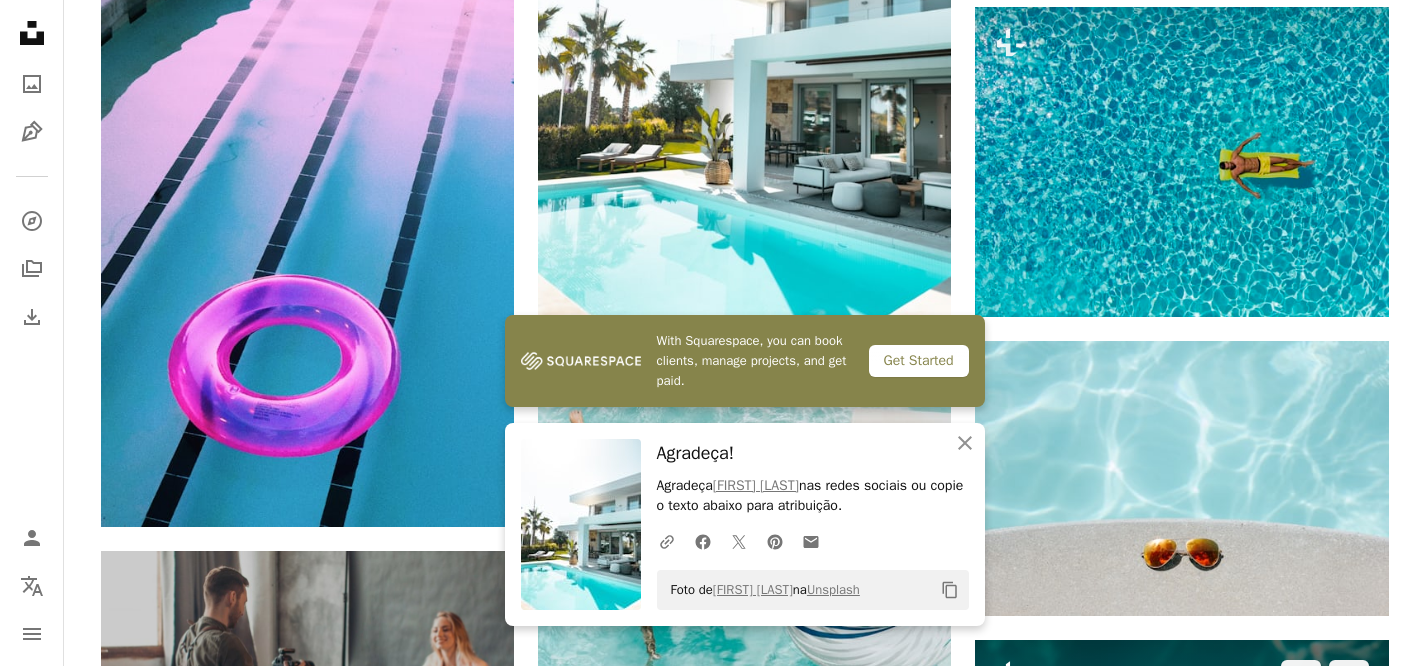 scroll, scrollTop: 5419, scrollLeft: 0, axis: vertical 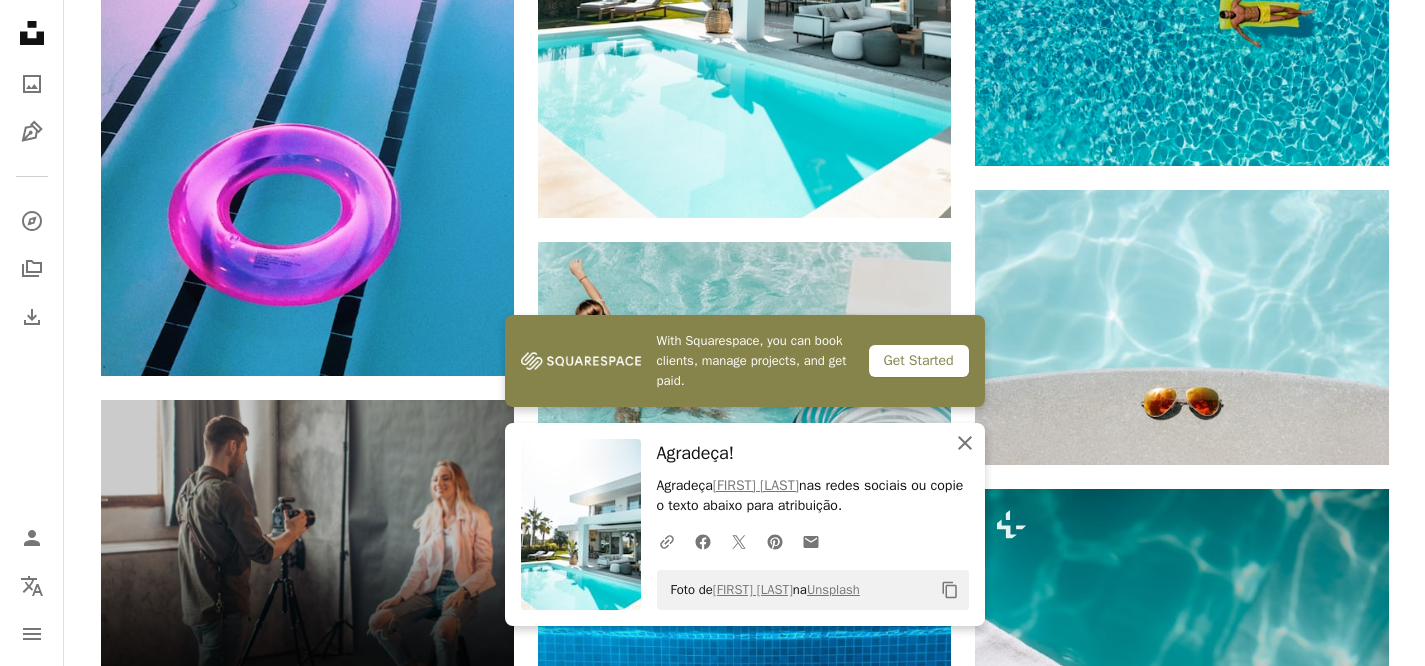 click 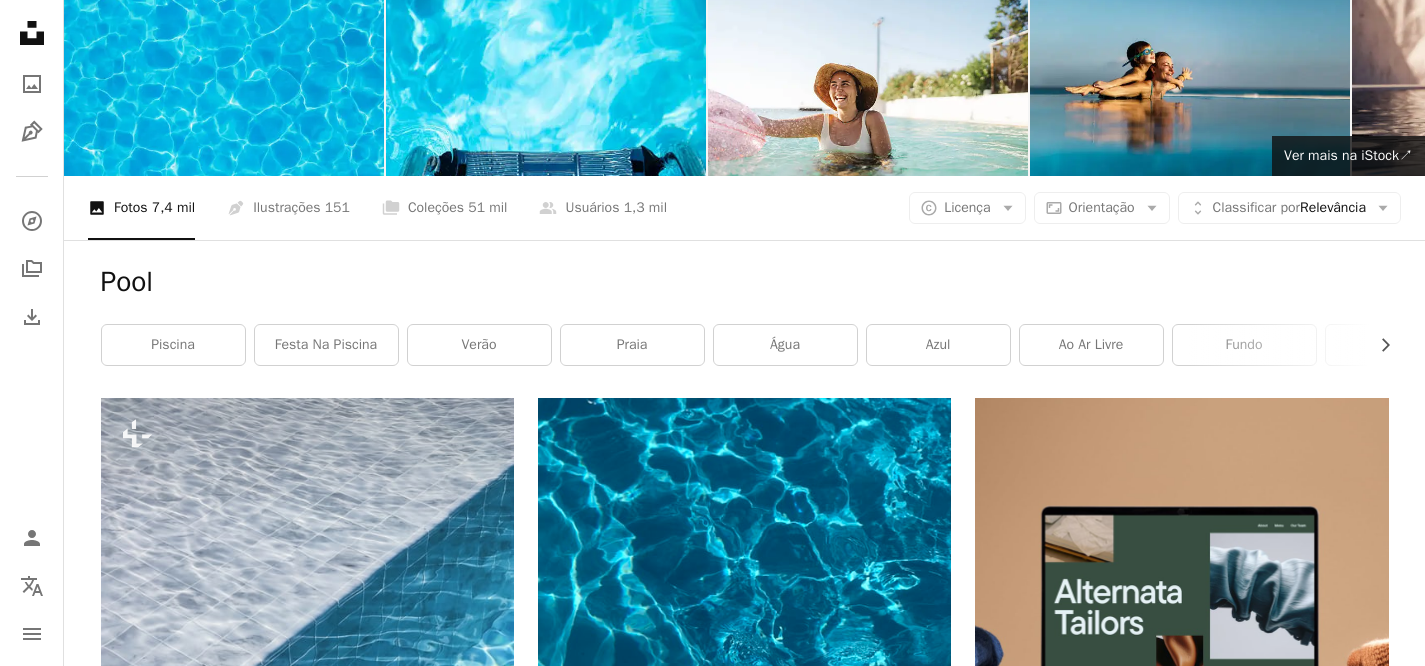 scroll, scrollTop: 0, scrollLeft: 0, axis: both 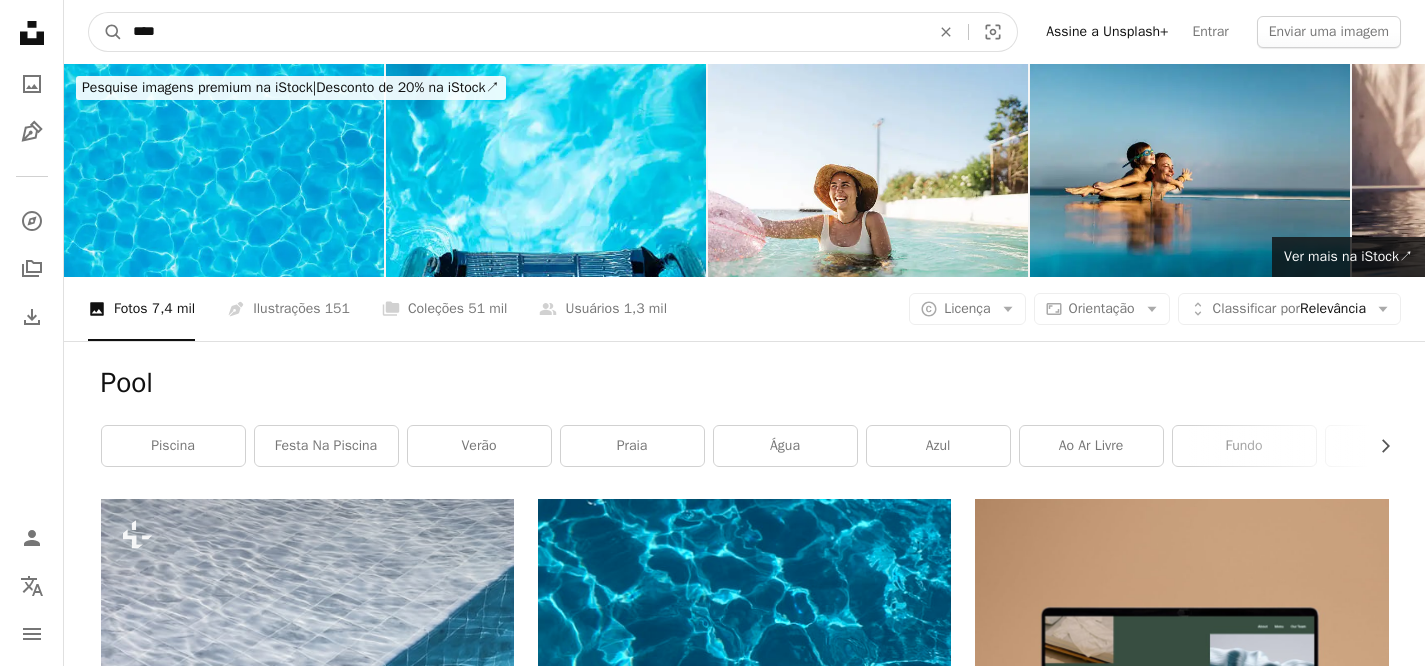drag, startPoint x: 275, startPoint y: 30, endPoint x: 60, endPoint y: 21, distance: 215.1883 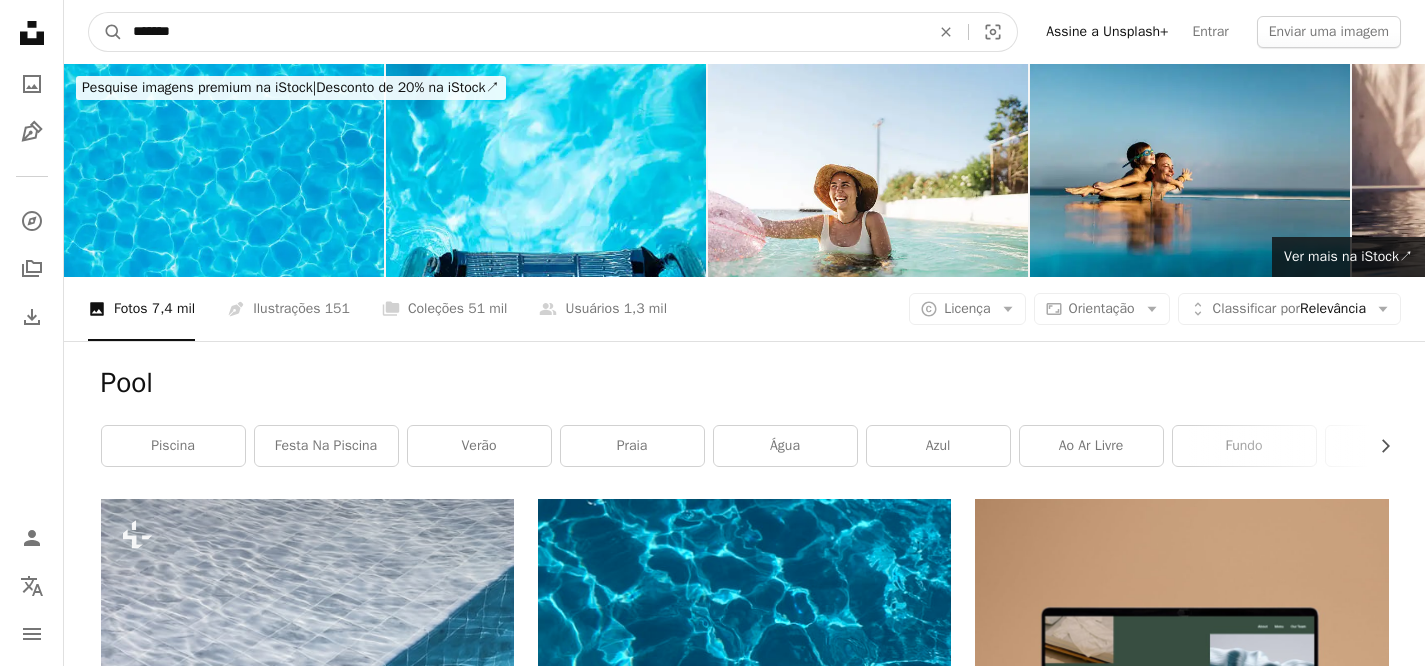 type on "********" 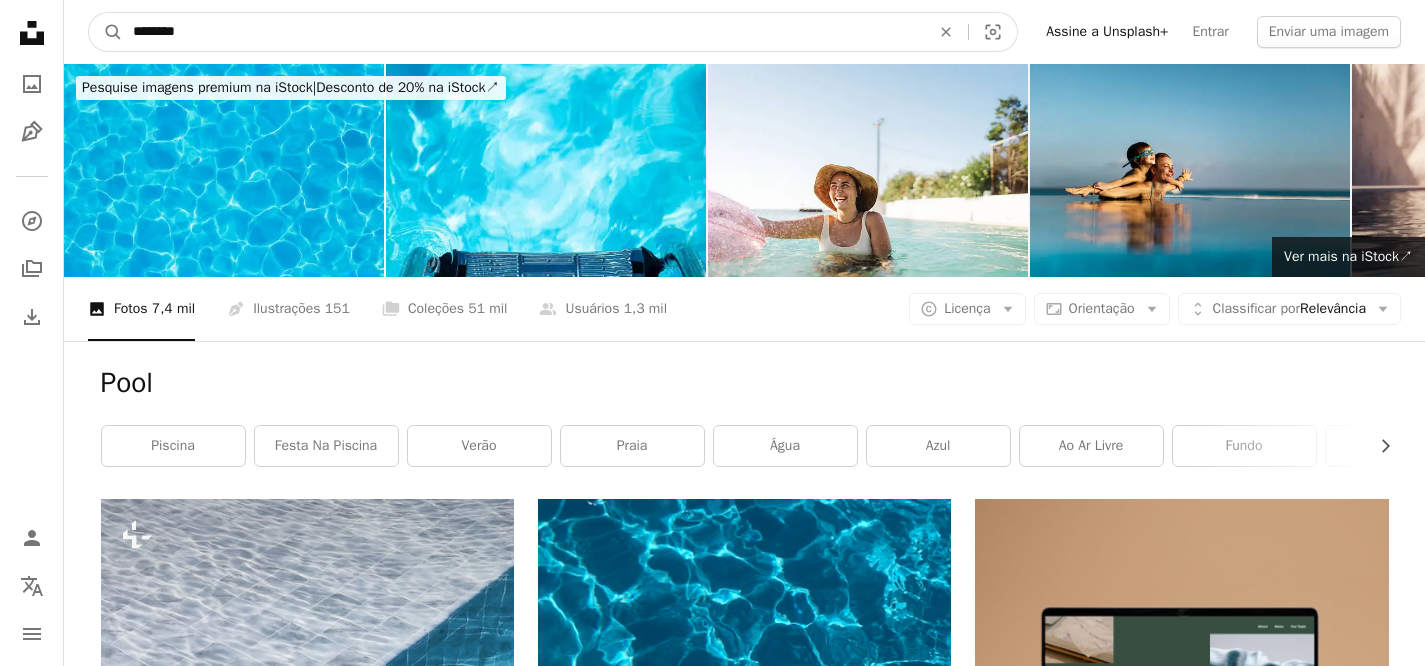 click on "A magnifying glass" at bounding box center [106, 32] 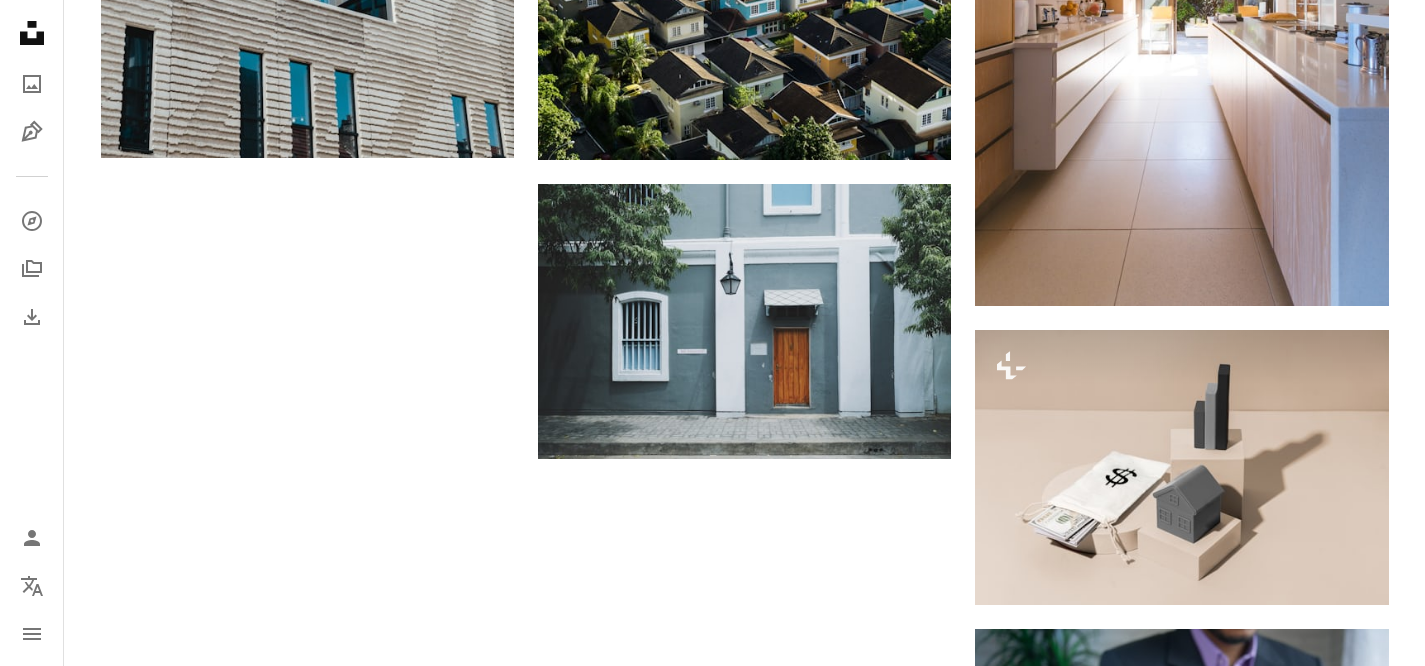 scroll, scrollTop: 2619, scrollLeft: 0, axis: vertical 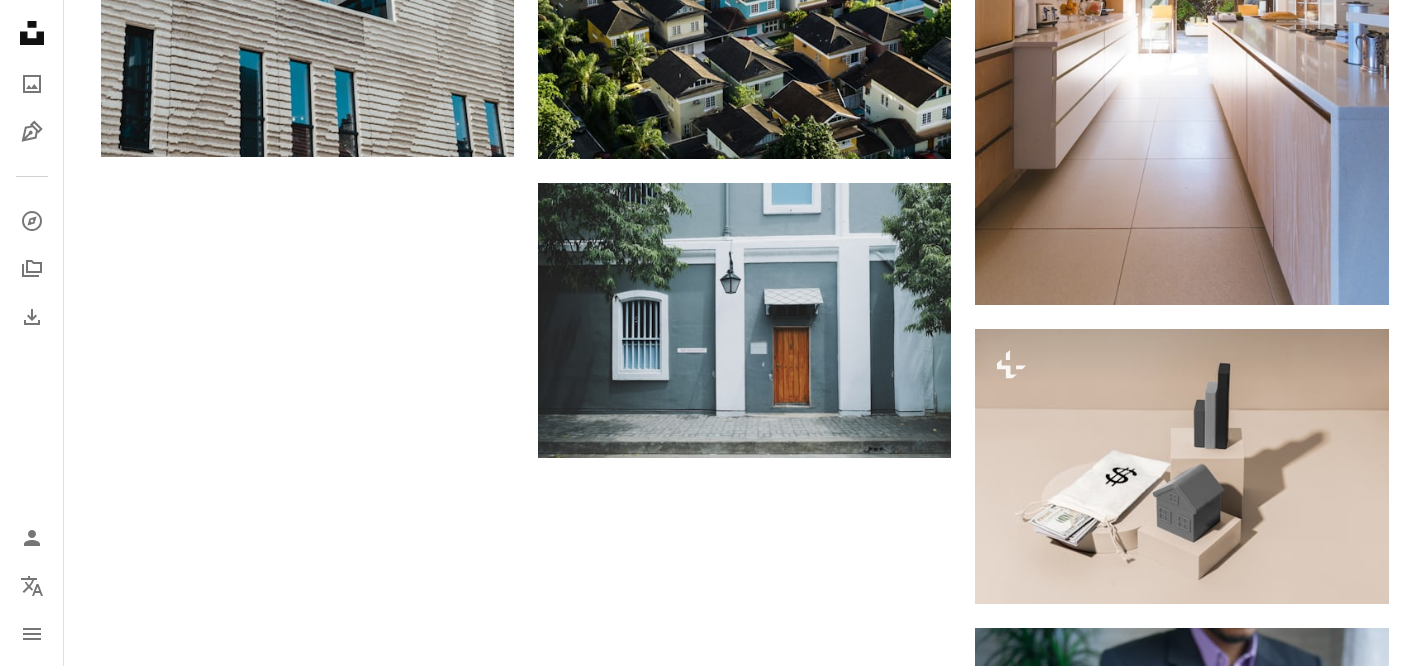 click on "Carregar mais" at bounding box center (745, 984) 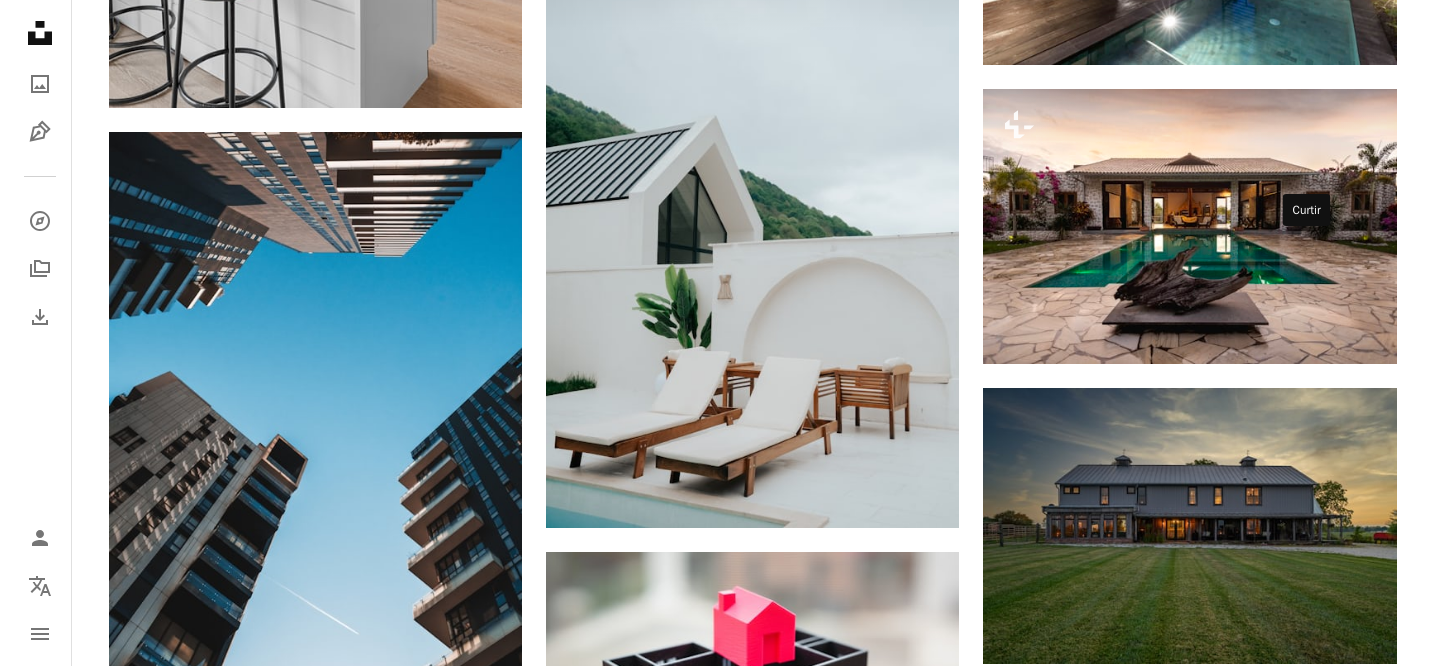 scroll, scrollTop: 5303, scrollLeft: 0, axis: vertical 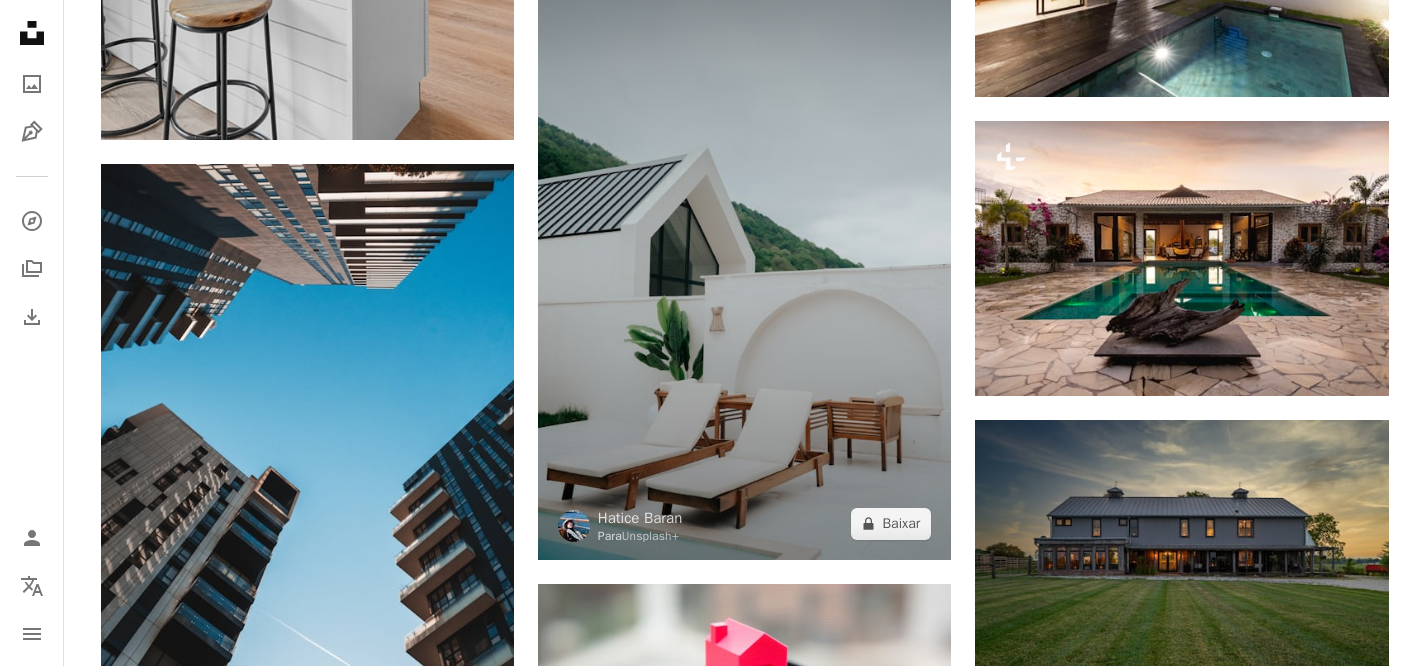 click at bounding box center [744, 250] 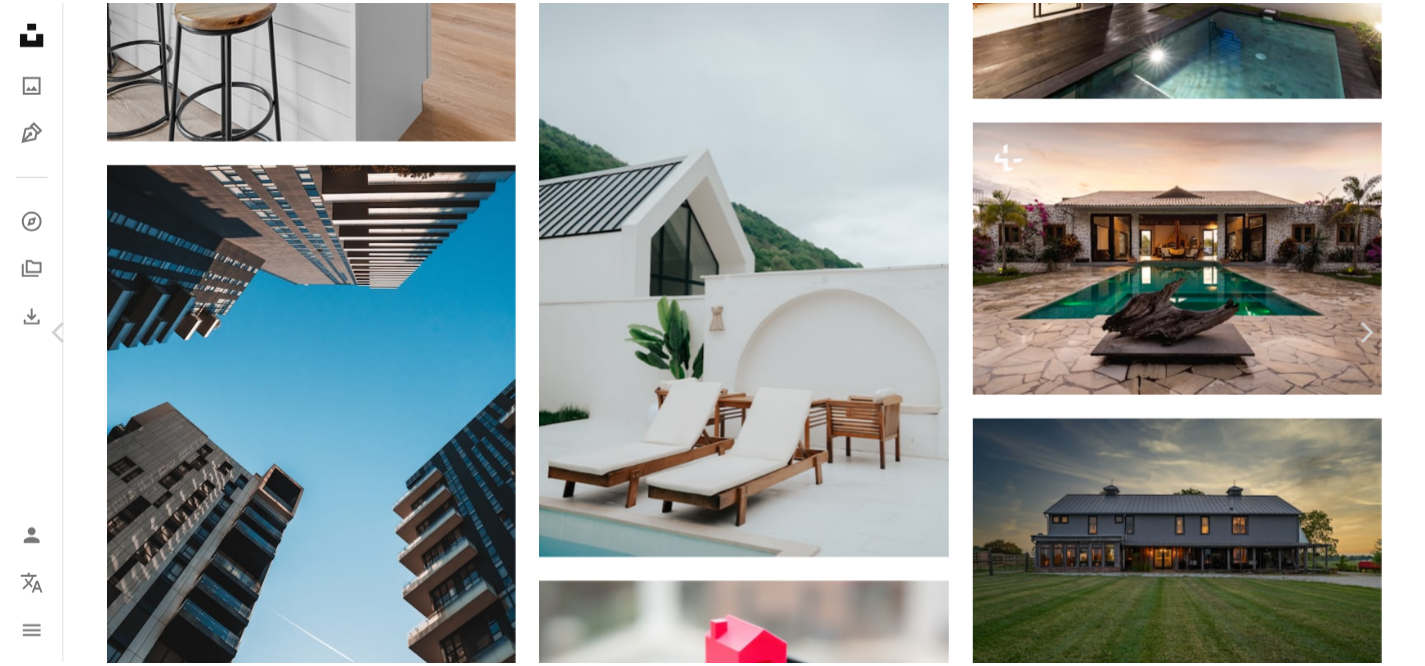 scroll, scrollTop: 0, scrollLeft: 0, axis: both 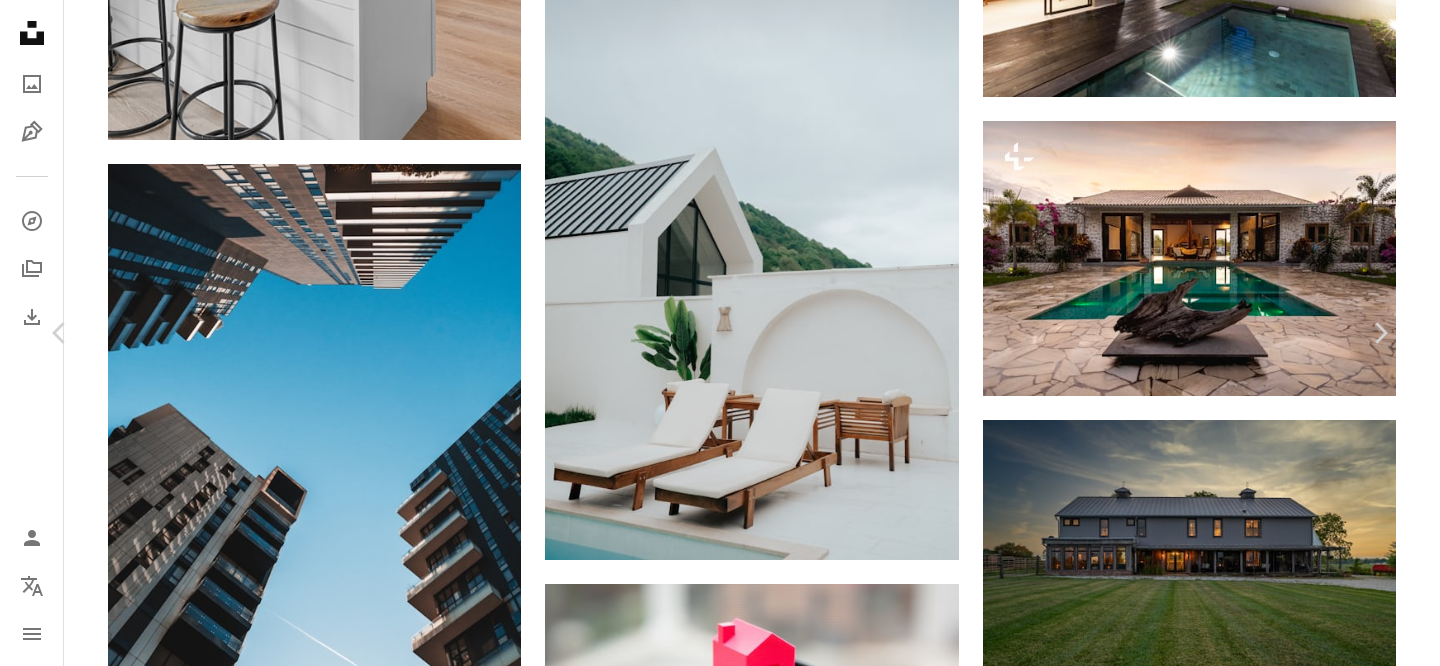 click on "An X shape Chevron left Chevron right Hatice Baran Para  Unsplash+ A heart A plus sign A lock Baixar Zoom in Destaque em Arquitetura e Interiores A forward-right arrow Compartilhar More Actions Calendar outlined Publicada em  [DATE] Safety Com a  Licença da Unsplash+ interior piscina palacete propriedade Airbnb fora locadora acomodação Espreguiçadeira espreguiçadeira Villa Mediterrânea Chaise Imagens Creative Commons Desta série Chevron right Plus sign for Unsplash+ Plus sign for Unsplash+ Plus sign for Unsplash+ Plus sign for Unsplash+ Plus sign for Unsplash+ Plus sign for Unsplash+ Plus sign for Unsplash+ Plus sign for Unsplash+ Plus sign for Unsplash+ Plus sign for Unsplash+ Plus sign for Unsplash+ Imagens relacionadas Plus sign for Unsplash+ A heart A plus sign Hatice Baran Para  Unsplash+ A lock Baixar Plus sign for Unsplash+ A heart A plus sign Natalia Blauth Para  Unsplash+ A lock Baixar Plus sign for Unsplash+ A heart A plus sign Roberta Sant'Anna Para  Unsplash+ A lock Baixar Plus sign for Unsplash+ Para" at bounding box center (720, 6381) 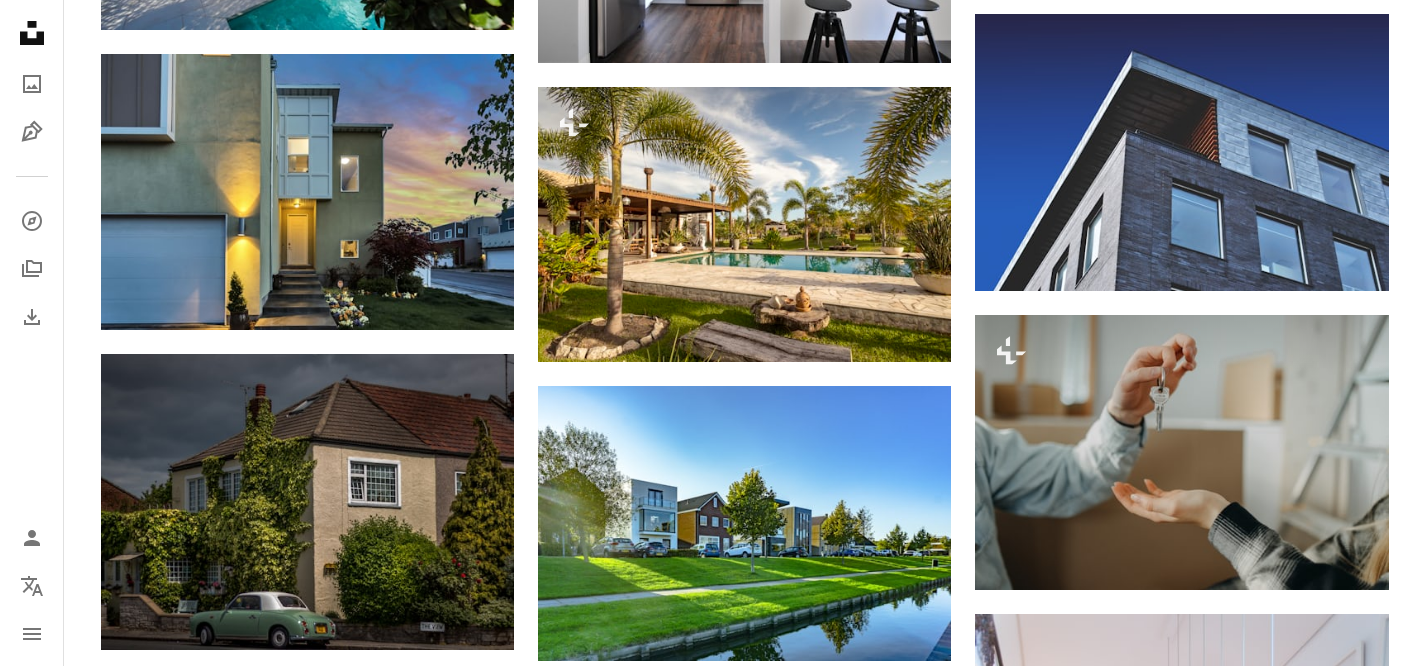 scroll, scrollTop: 0, scrollLeft: 0, axis: both 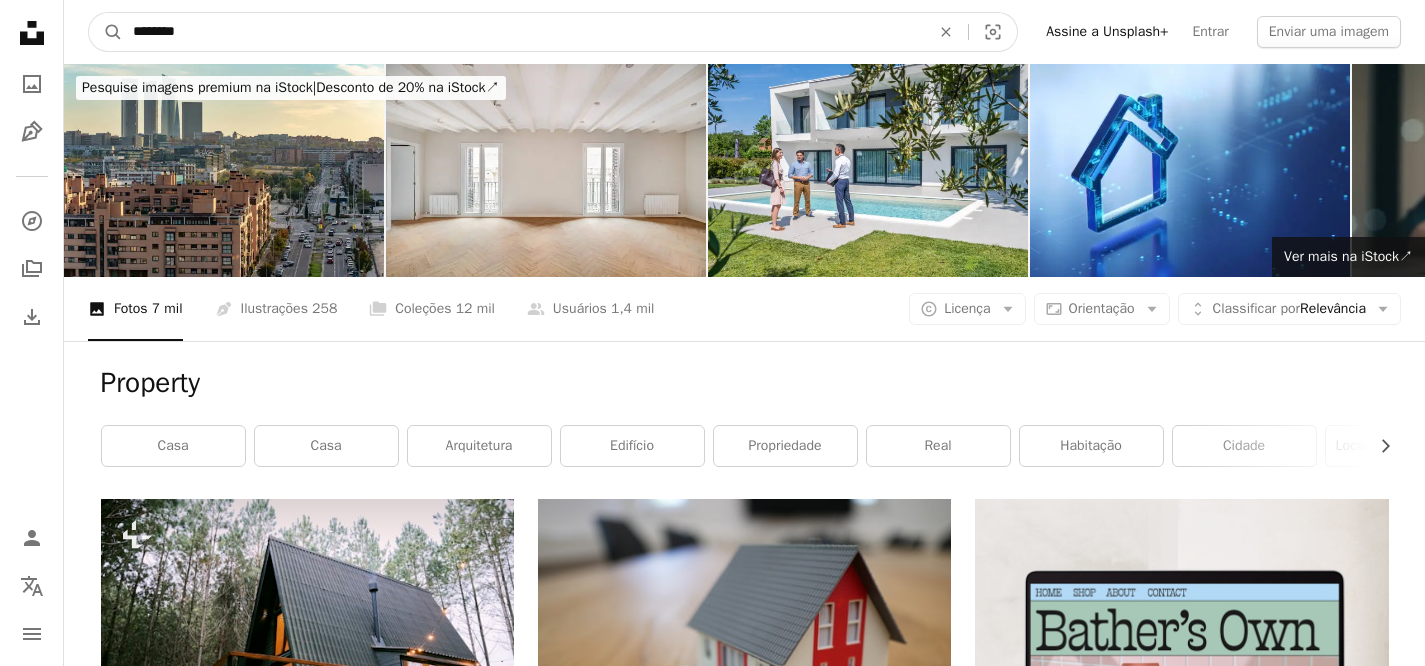 drag, startPoint x: 205, startPoint y: 42, endPoint x: 79, endPoint y: 23, distance: 127.424484 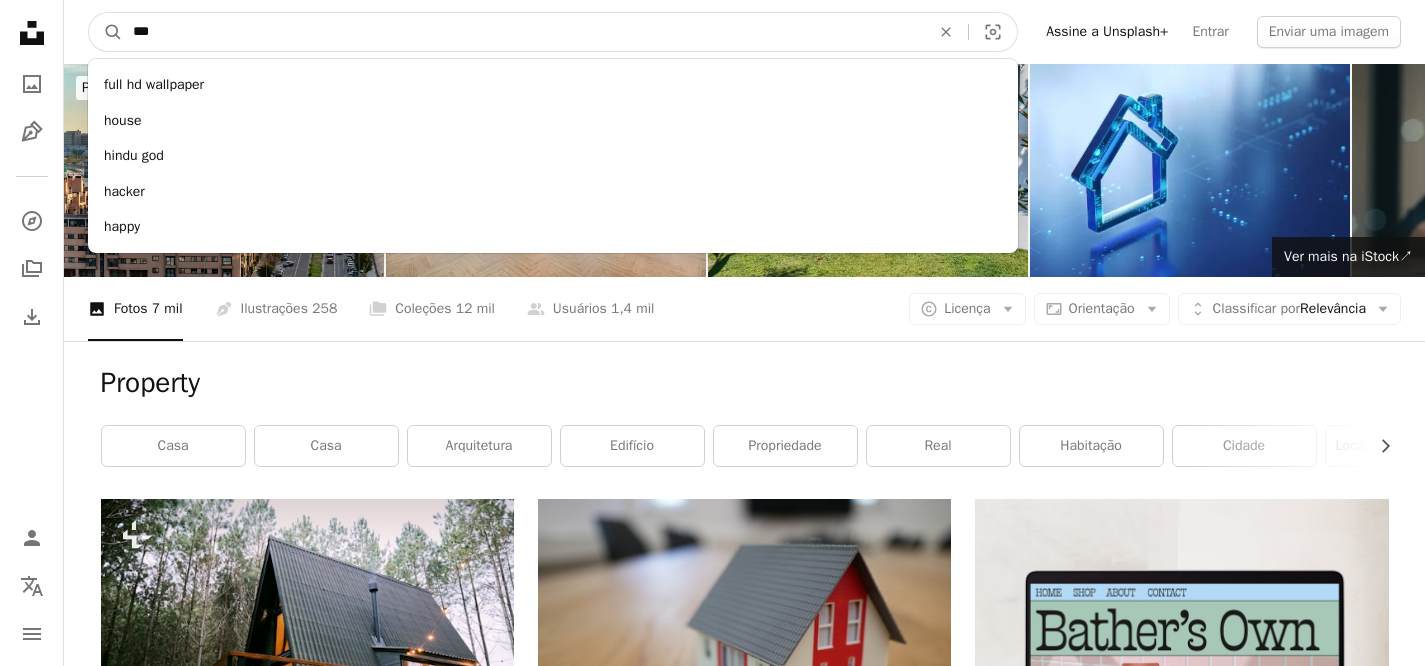 type on "****" 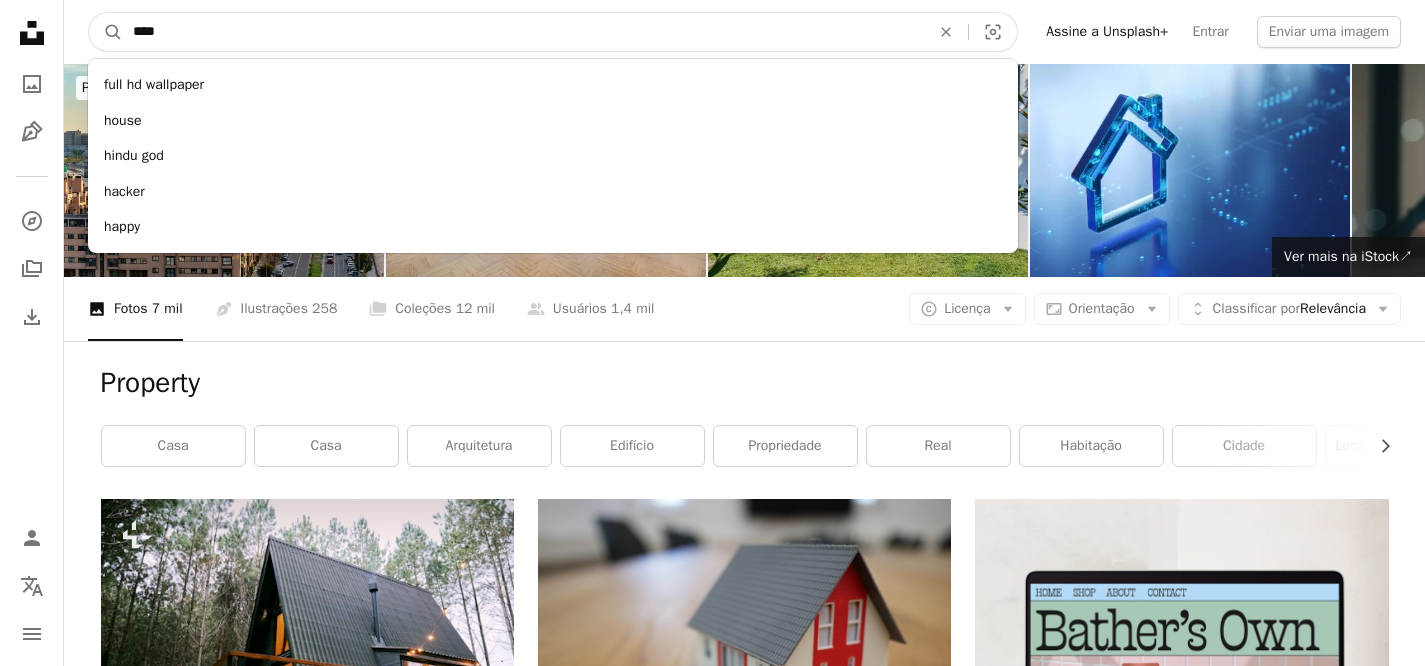 click on "A magnifying glass" at bounding box center [106, 32] 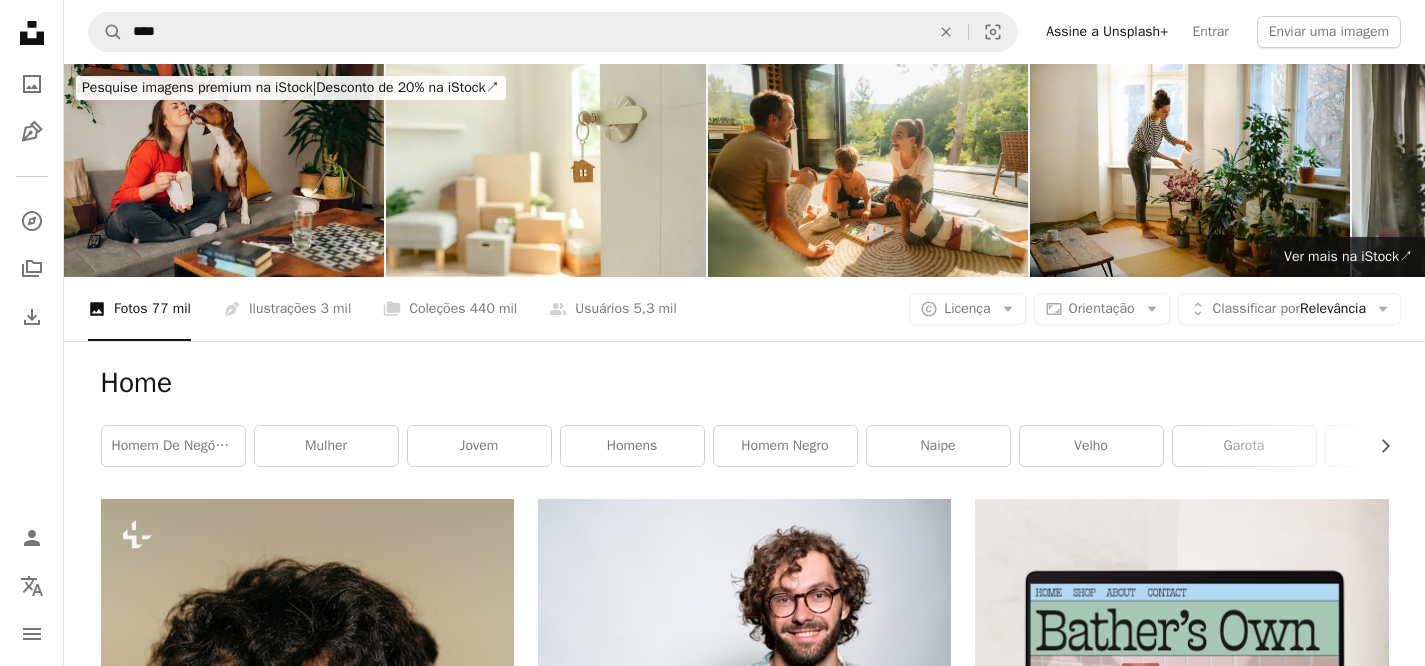 click on "Home" at bounding box center (745, 383) 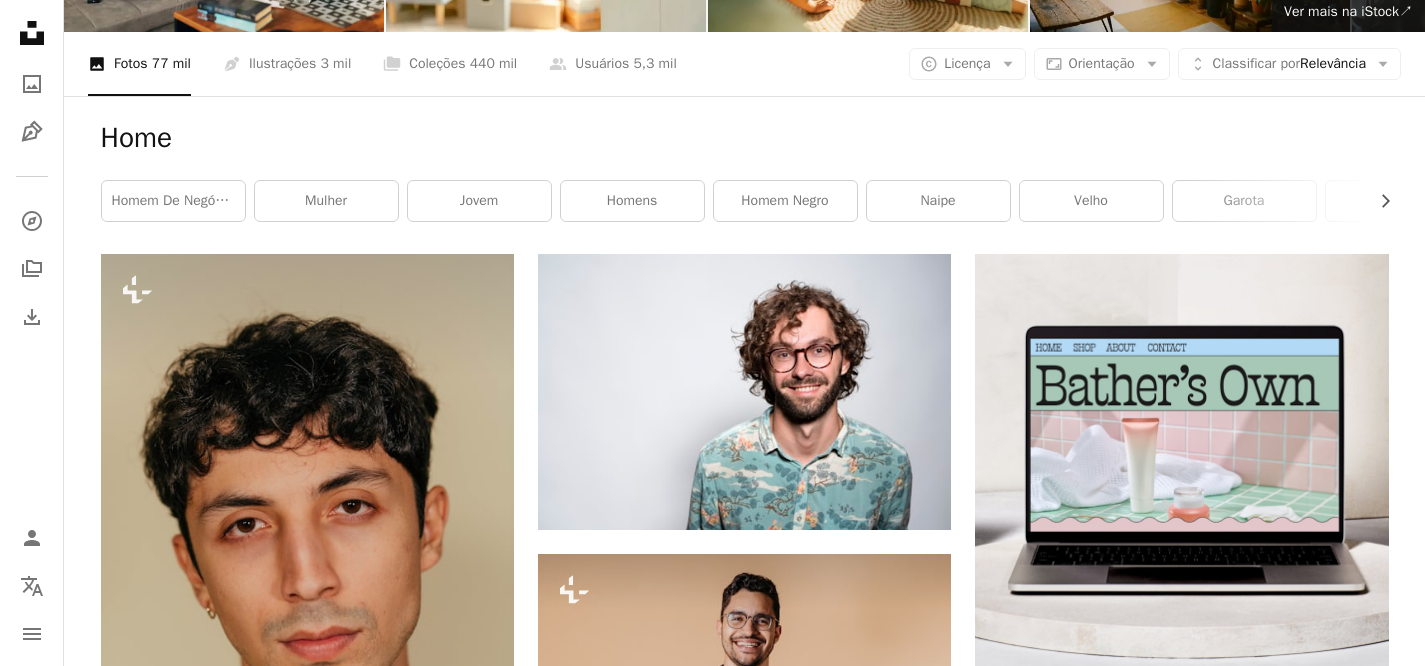 scroll, scrollTop: 0, scrollLeft: 0, axis: both 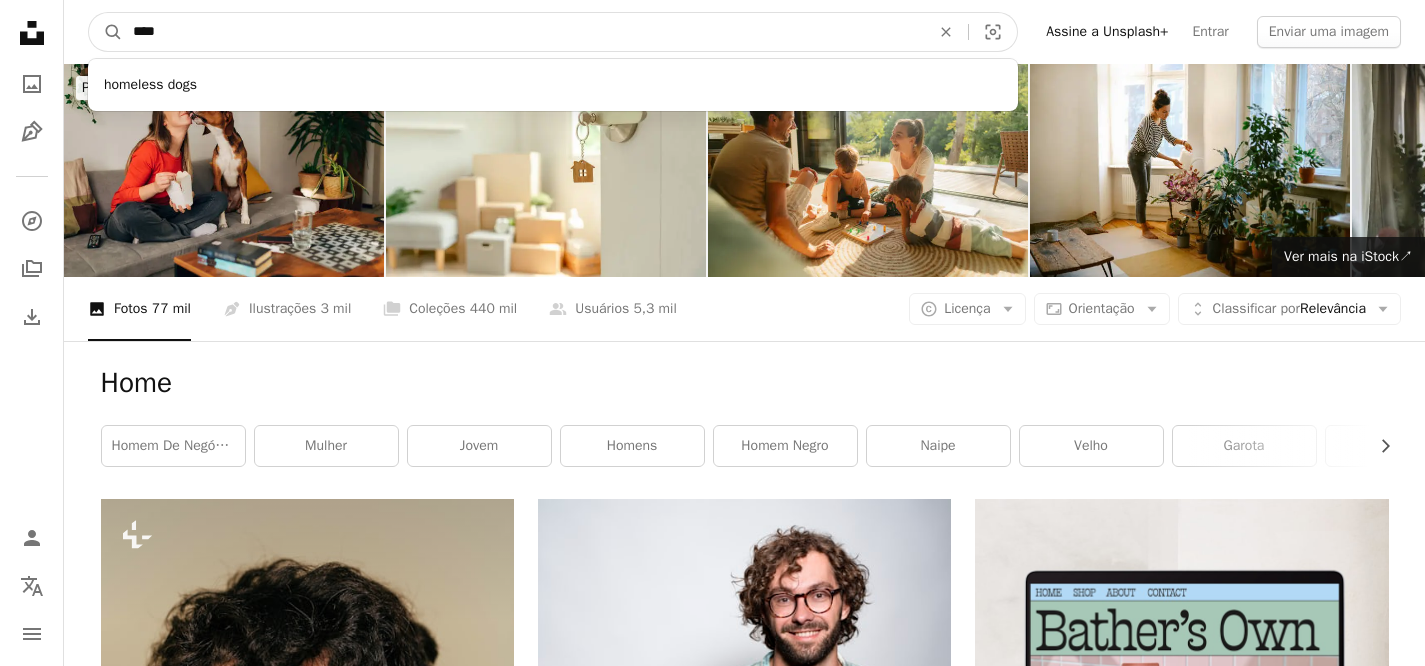 drag, startPoint x: 455, startPoint y: 21, endPoint x: 189, endPoint y: 24, distance: 266.0169 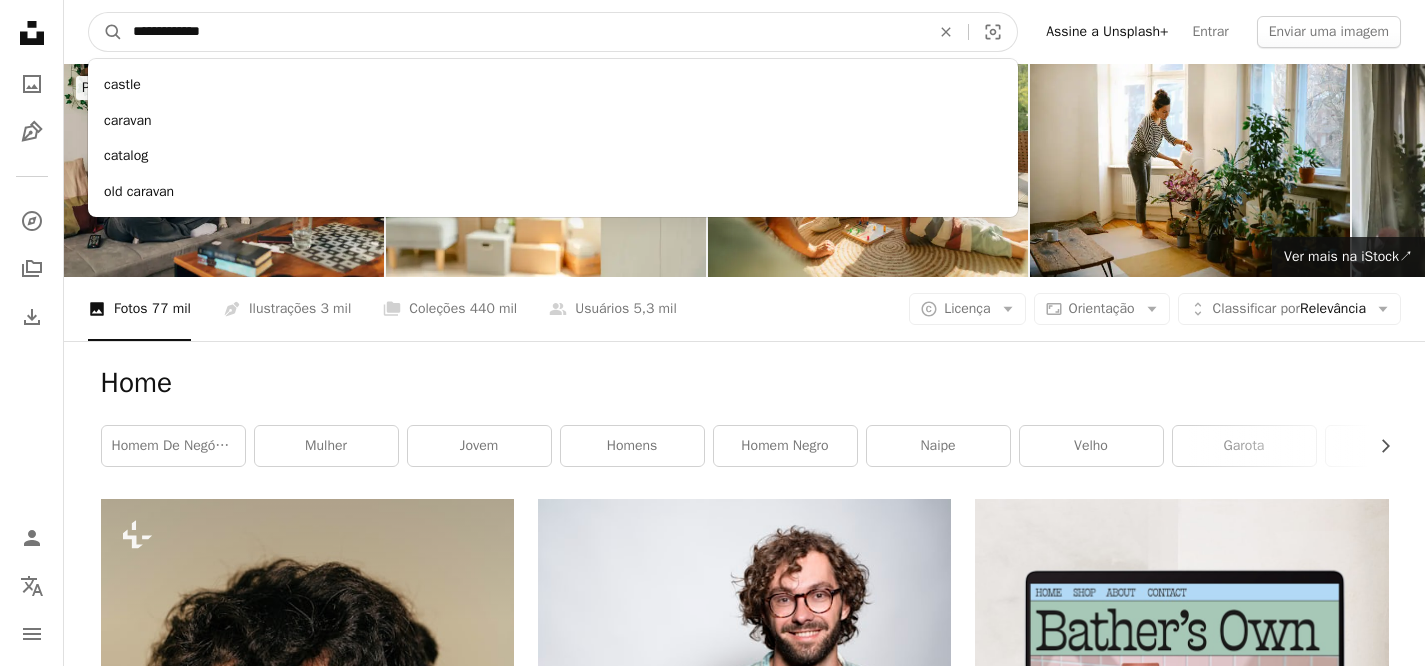type on "**********" 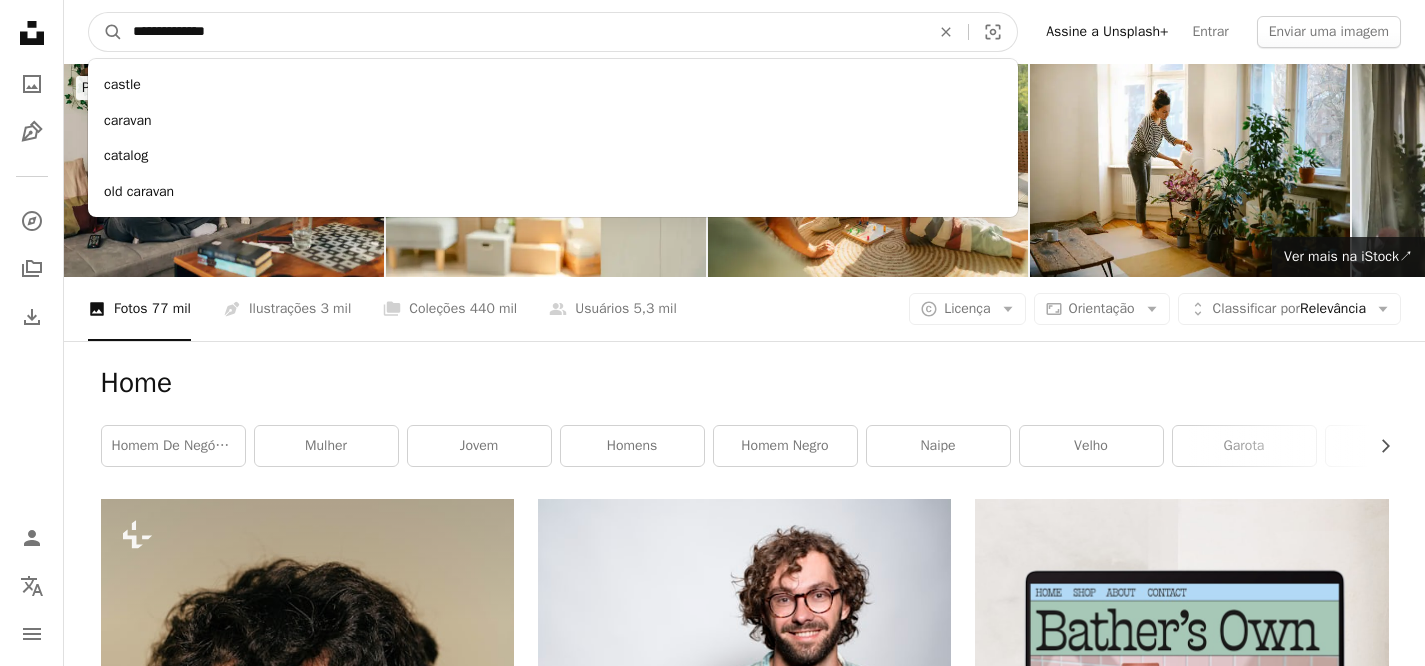 click on "A magnifying glass" at bounding box center [106, 32] 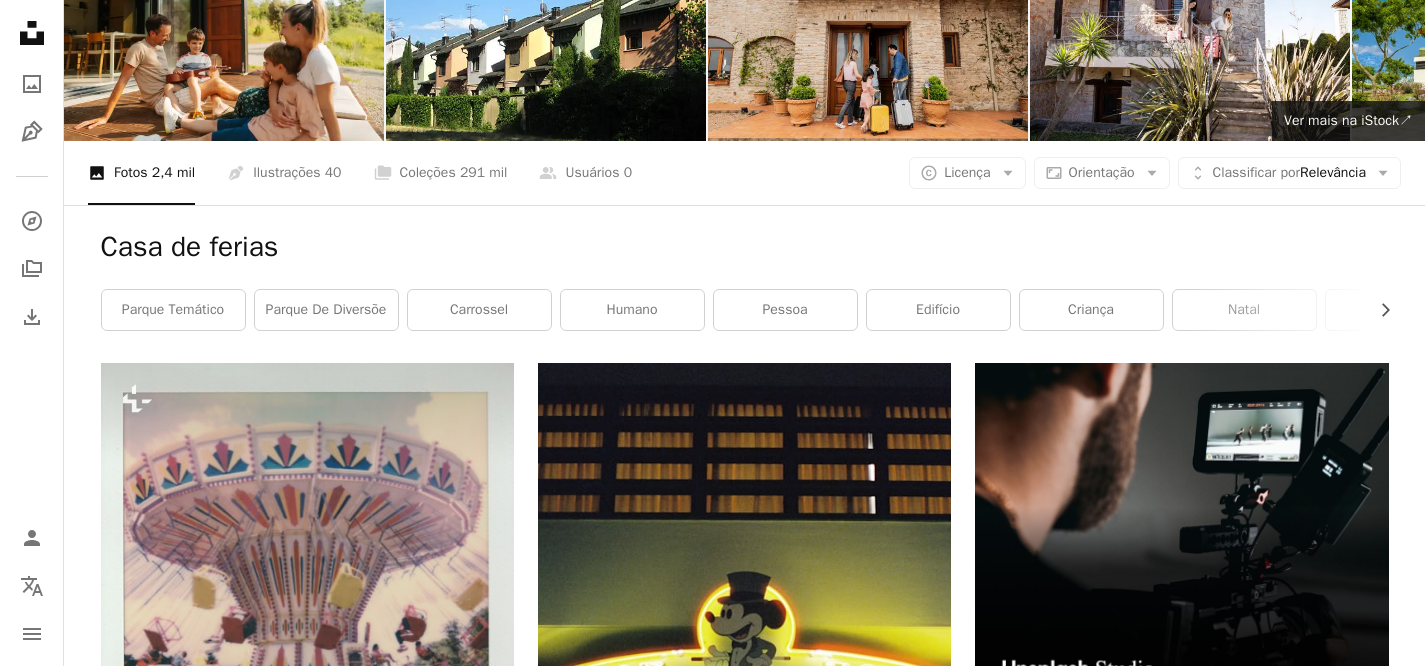 scroll, scrollTop: 0, scrollLeft: 0, axis: both 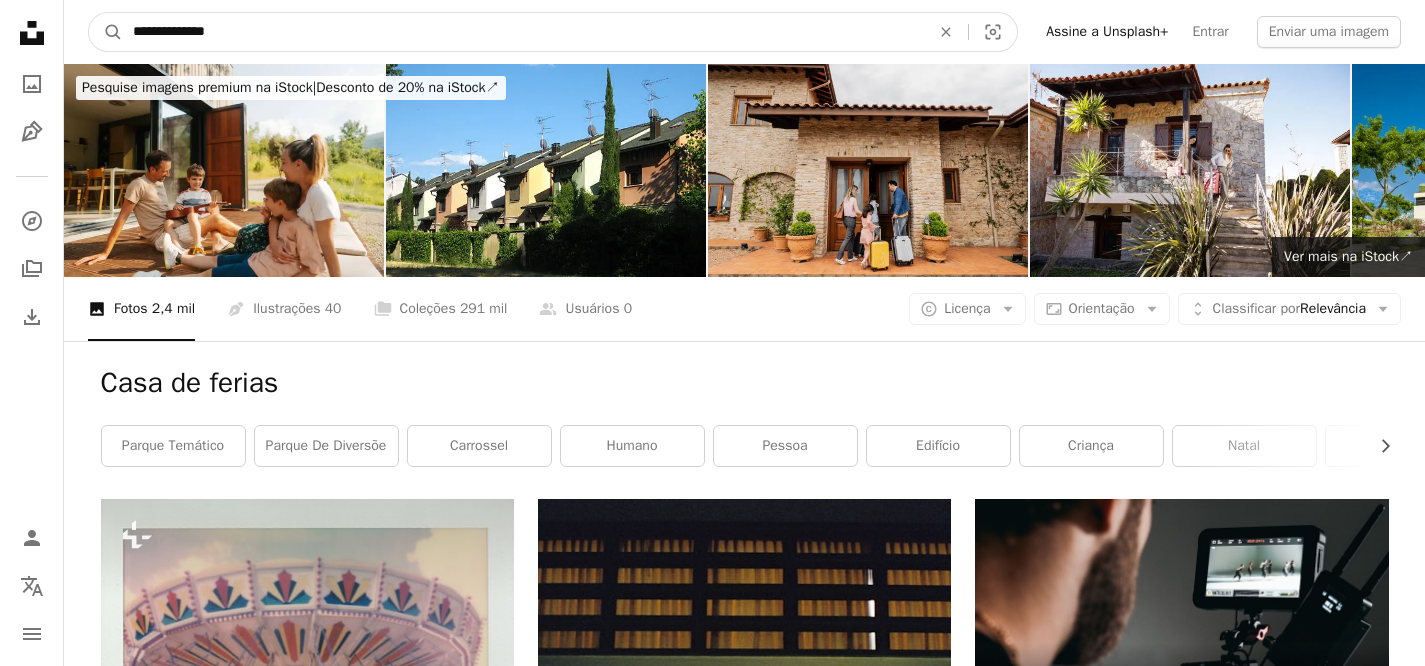 drag, startPoint x: 259, startPoint y: 42, endPoint x: 82, endPoint y: 29, distance: 177.47676 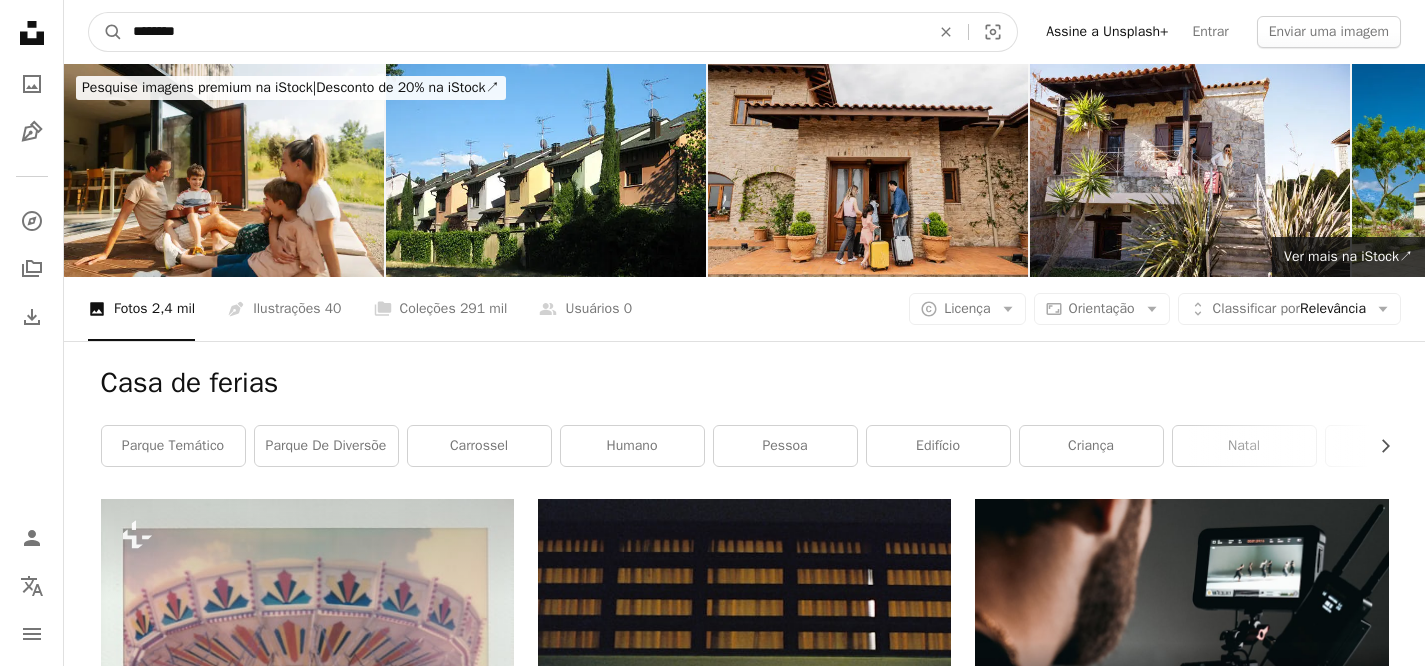 type on "********" 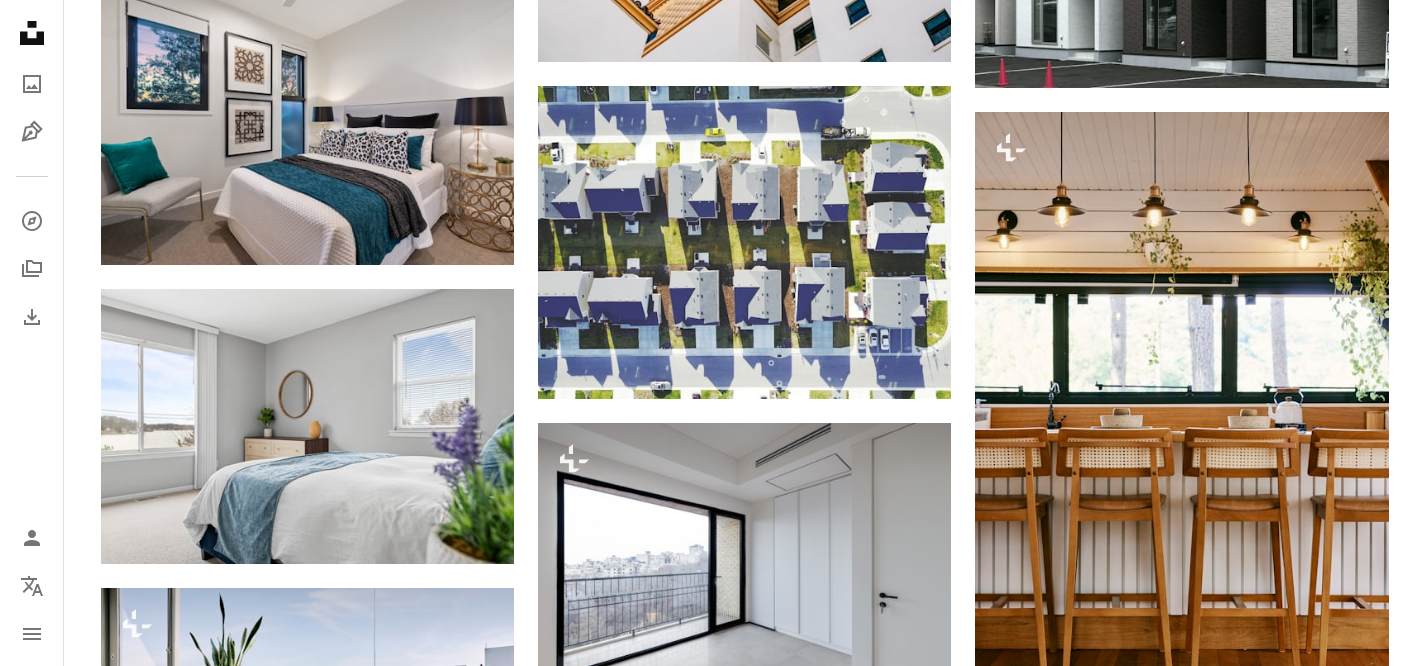 scroll, scrollTop: 9511, scrollLeft: 0, axis: vertical 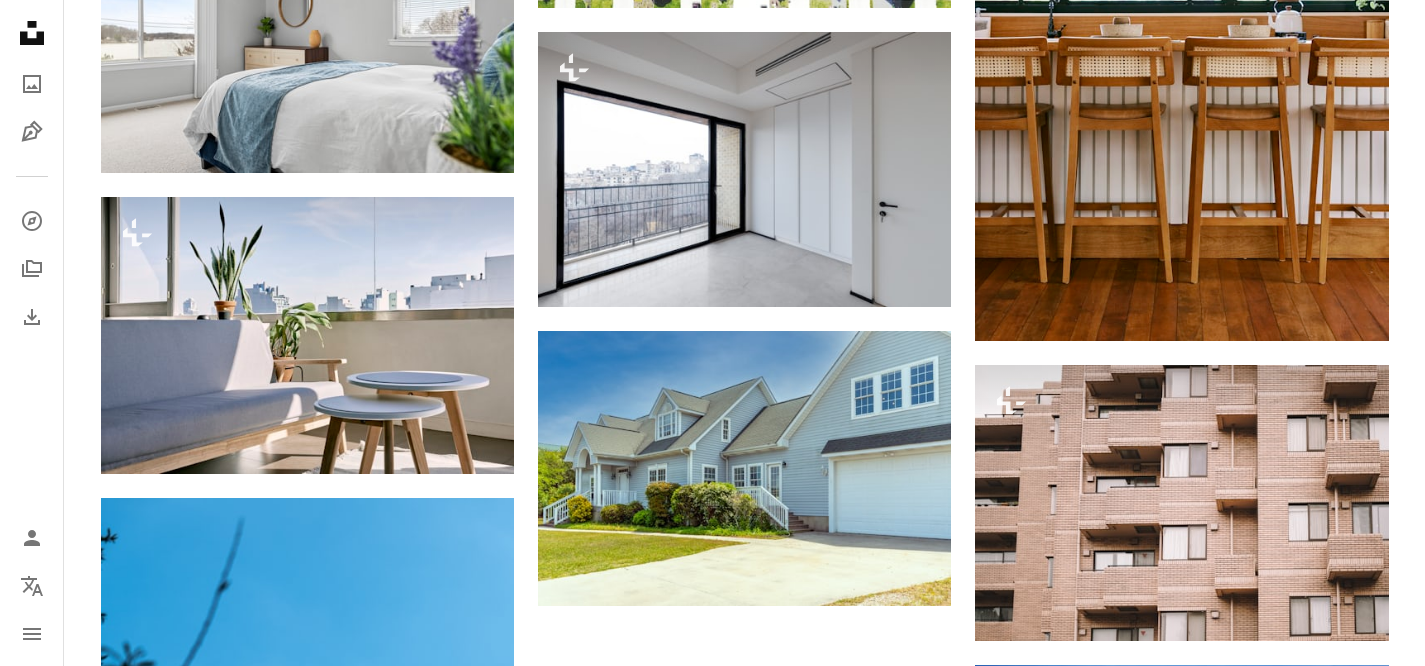 click on "Carregar mais" at bounding box center (745, 1920) 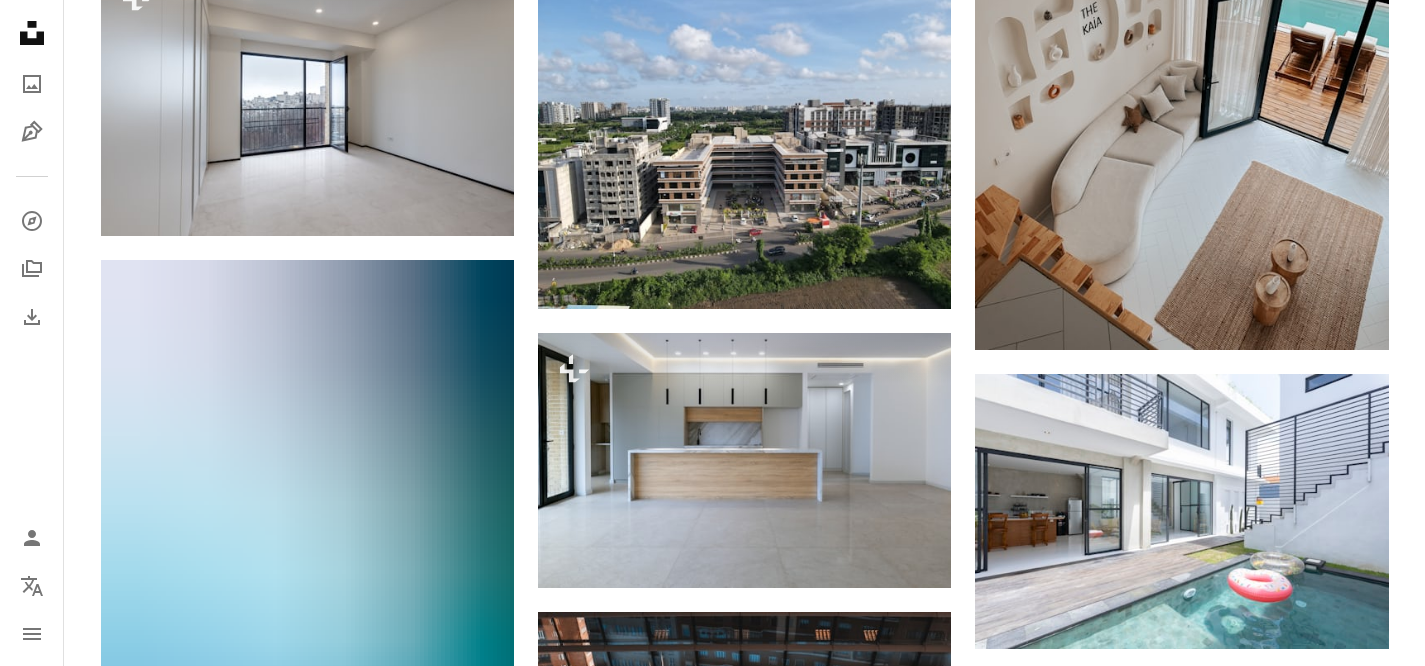 scroll, scrollTop: 12045, scrollLeft: 0, axis: vertical 